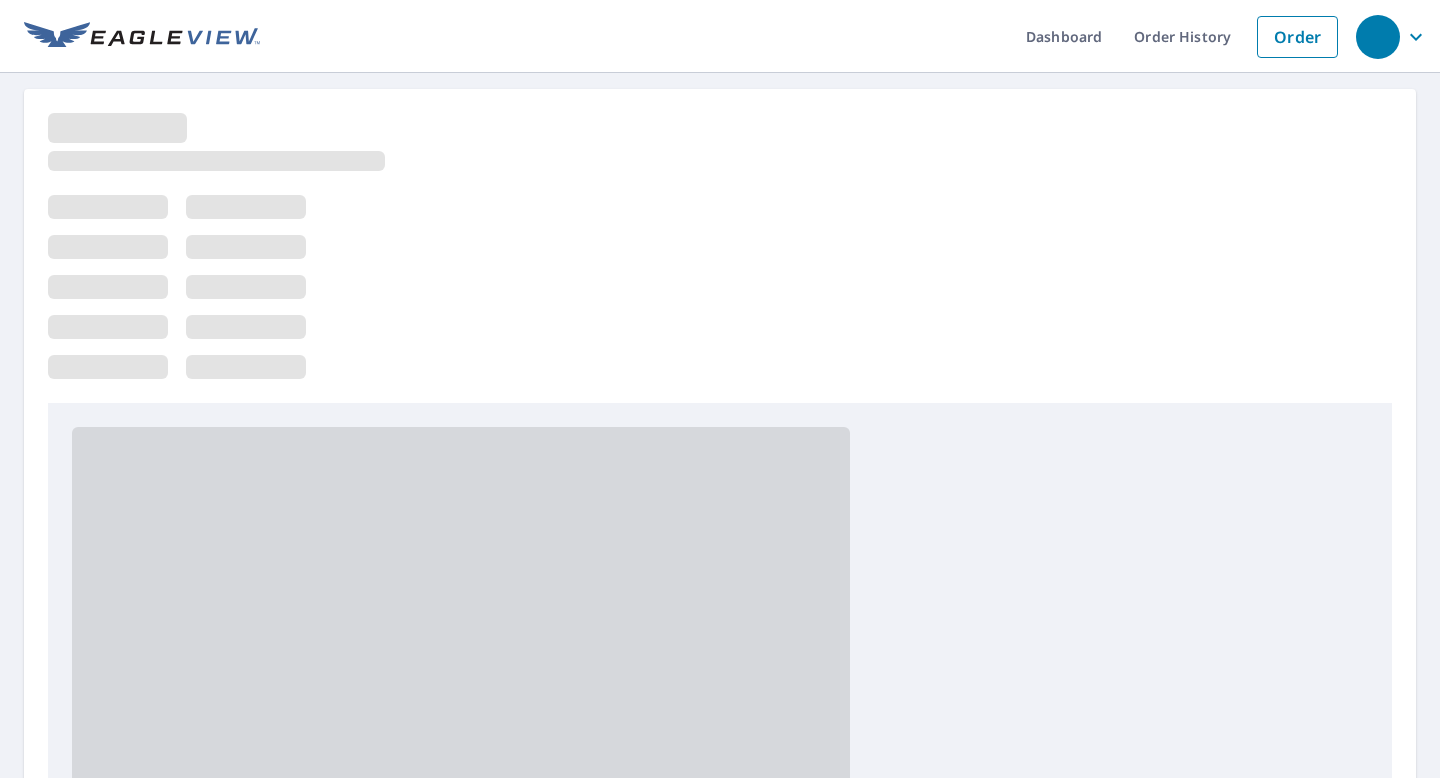 scroll, scrollTop: 0, scrollLeft: 0, axis: both 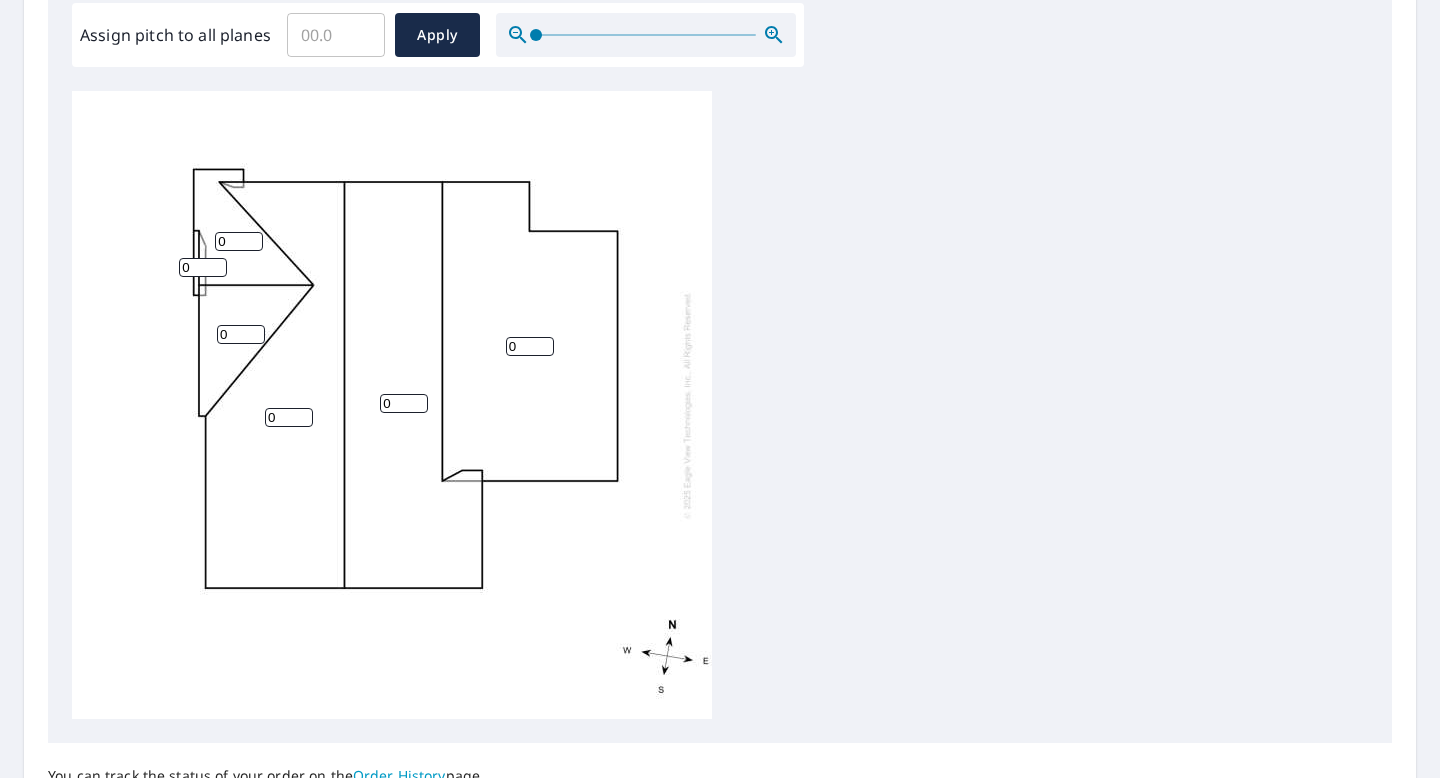 click on "0" at bounding box center (530, 346) 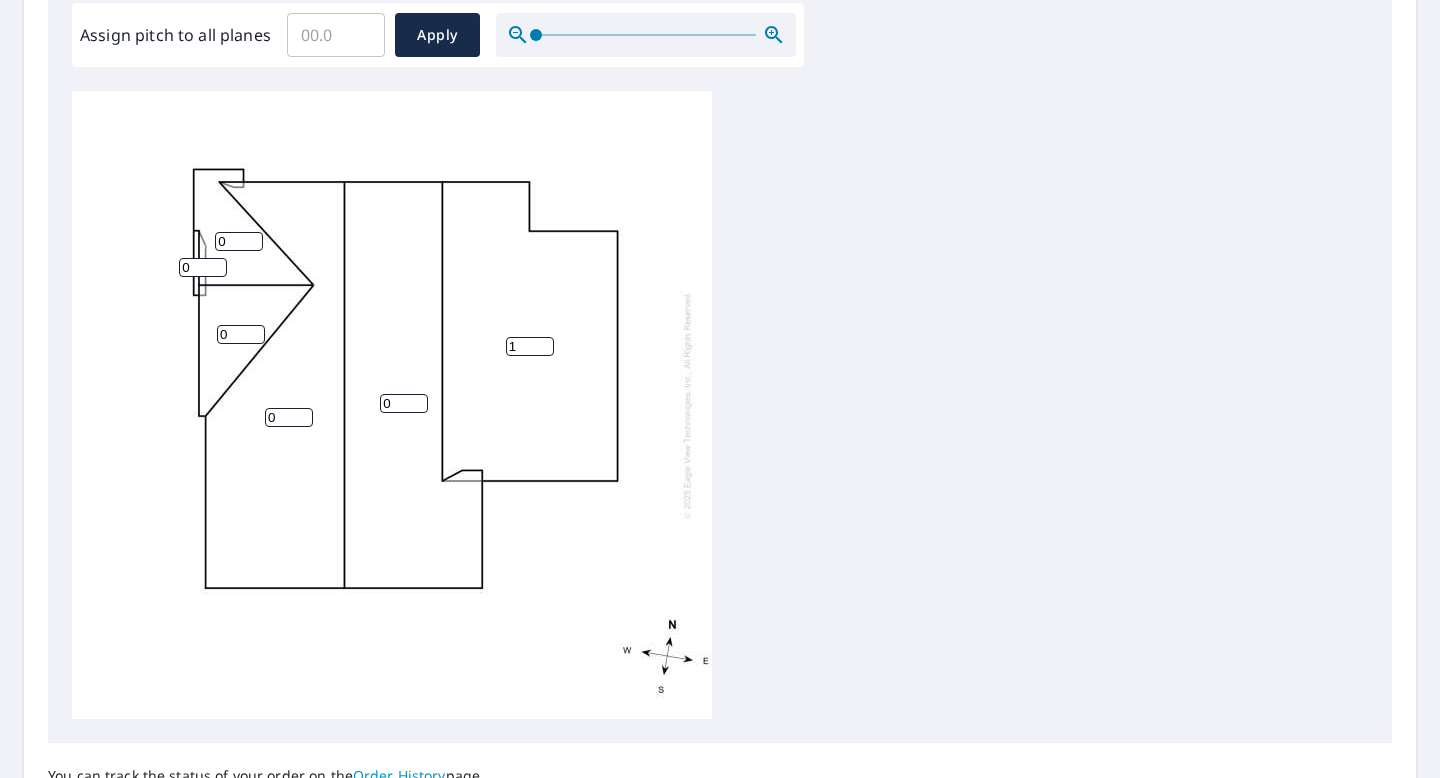type on "1" 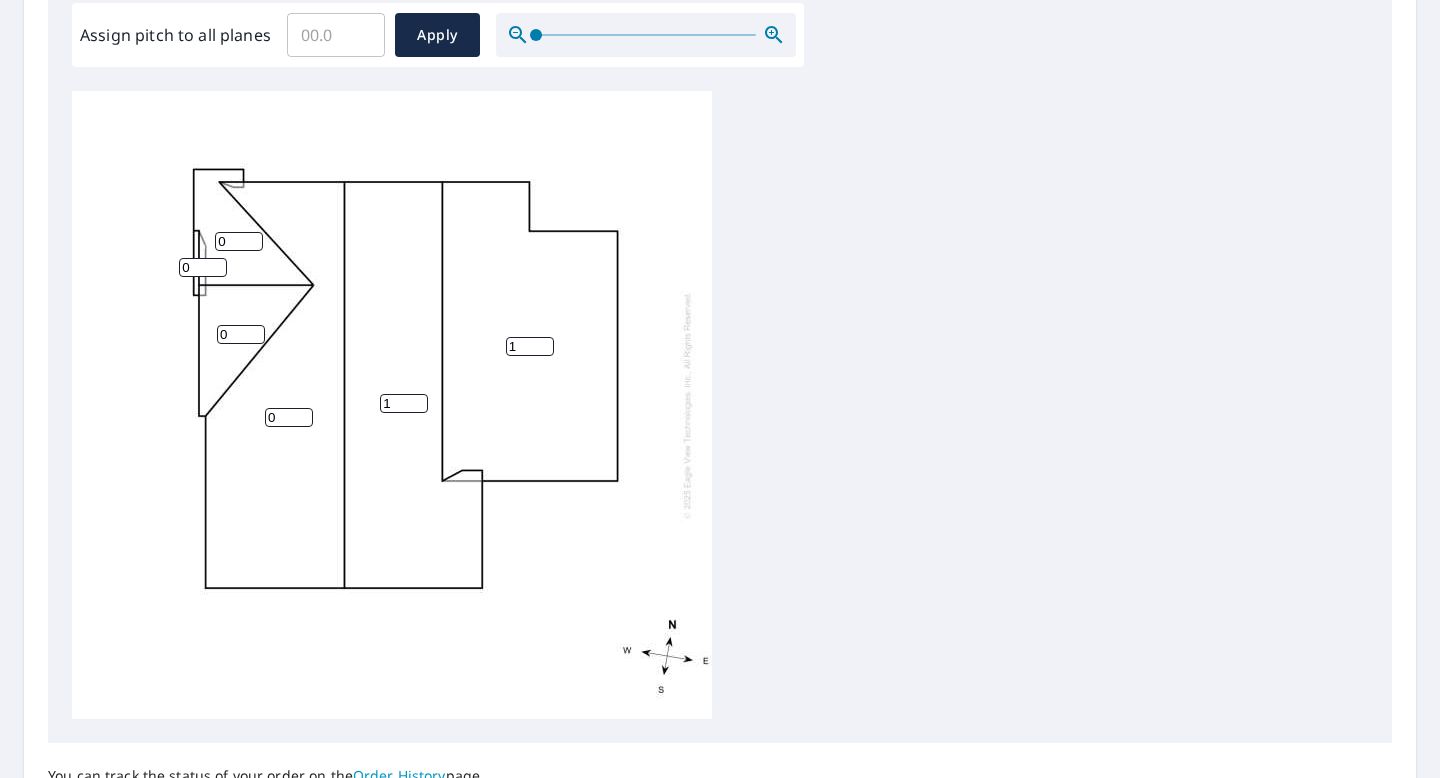 click on "1" at bounding box center [404, 403] 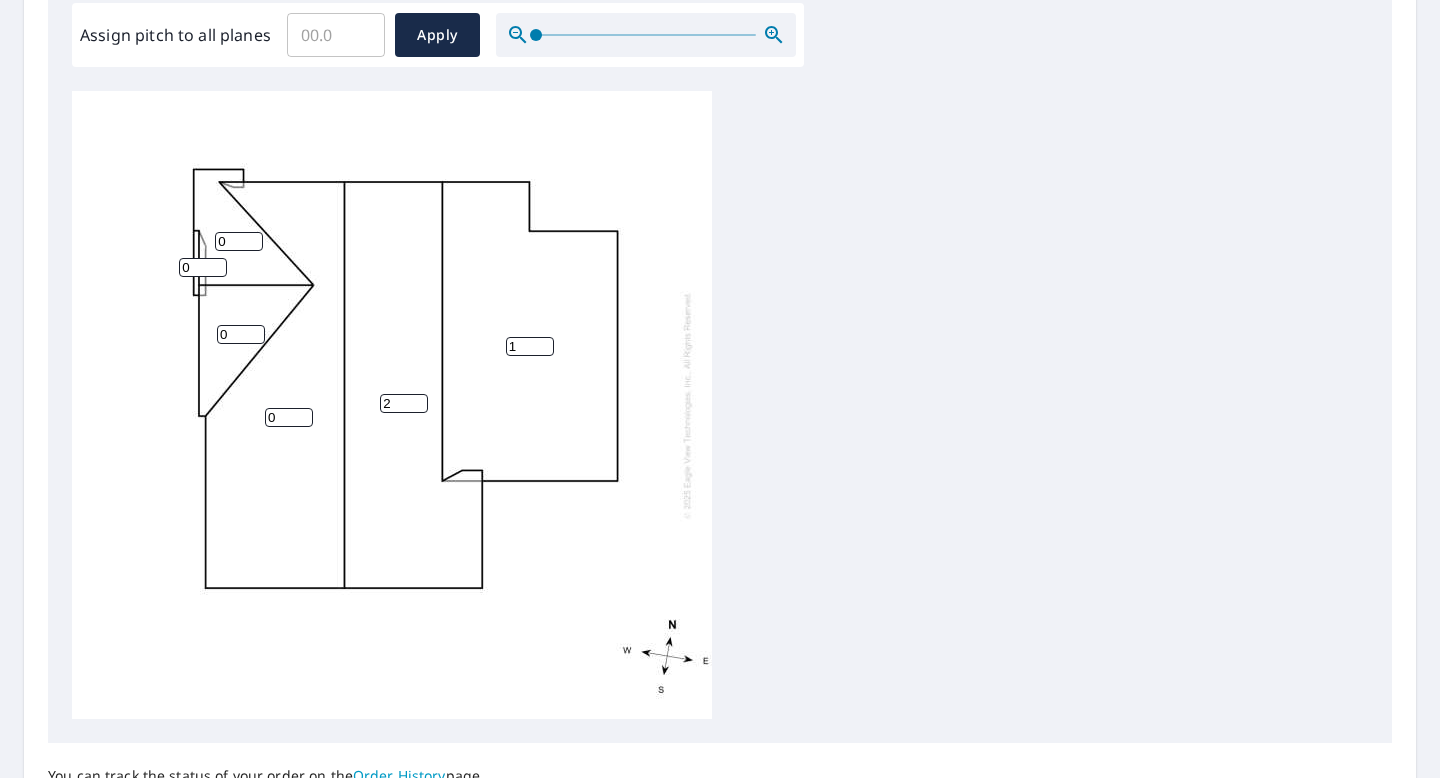click on "2" at bounding box center [404, 403] 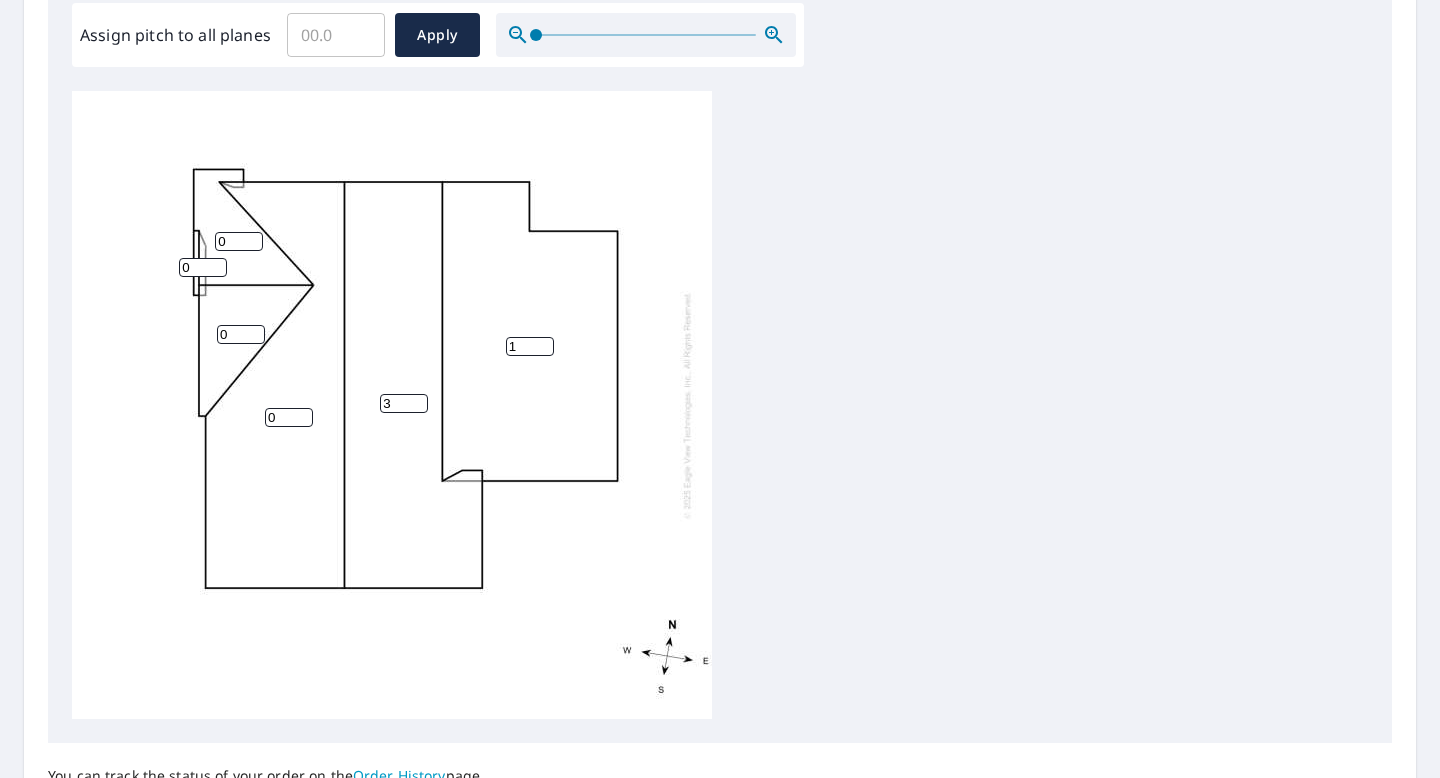 click on "3" at bounding box center (404, 403) 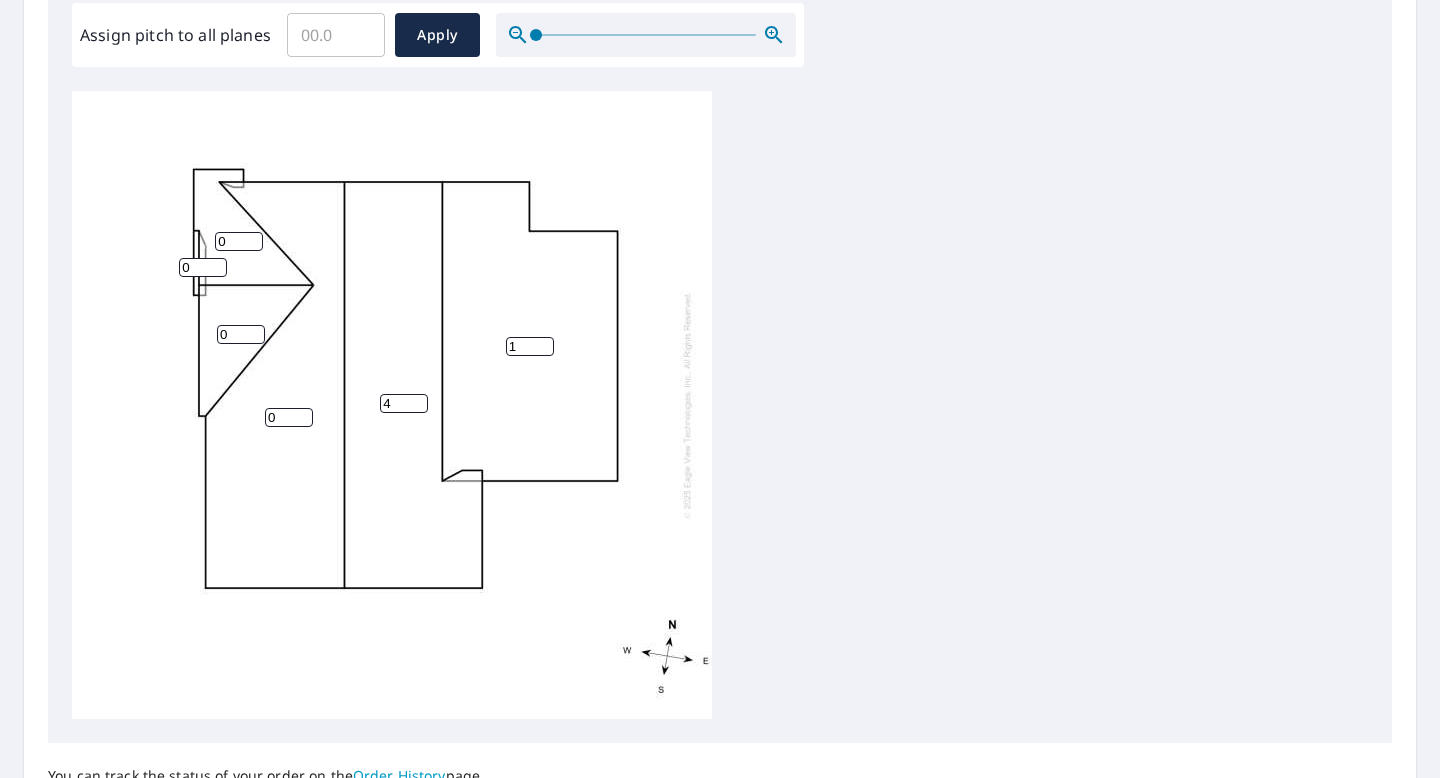 click on "4" at bounding box center (404, 403) 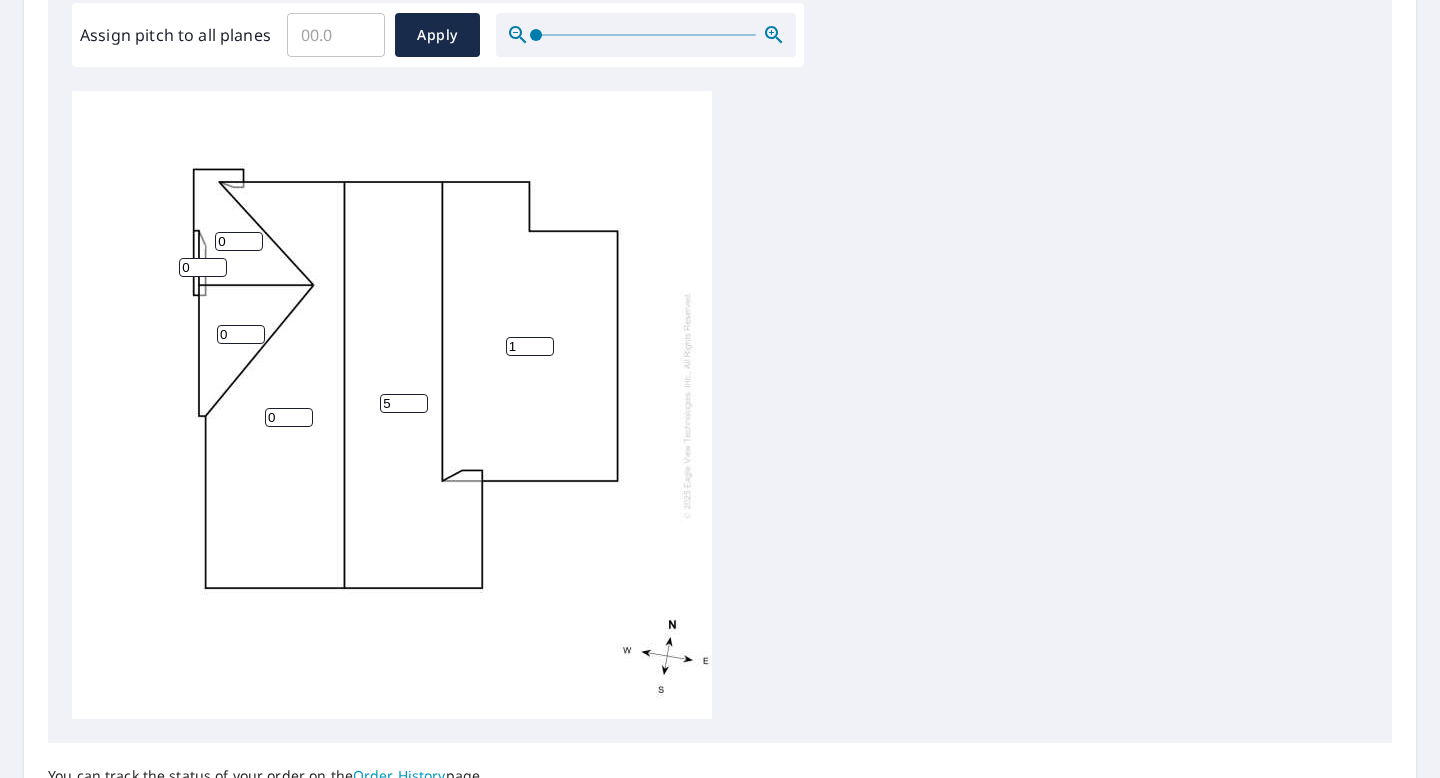 click on "5" at bounding box center [404, 403] 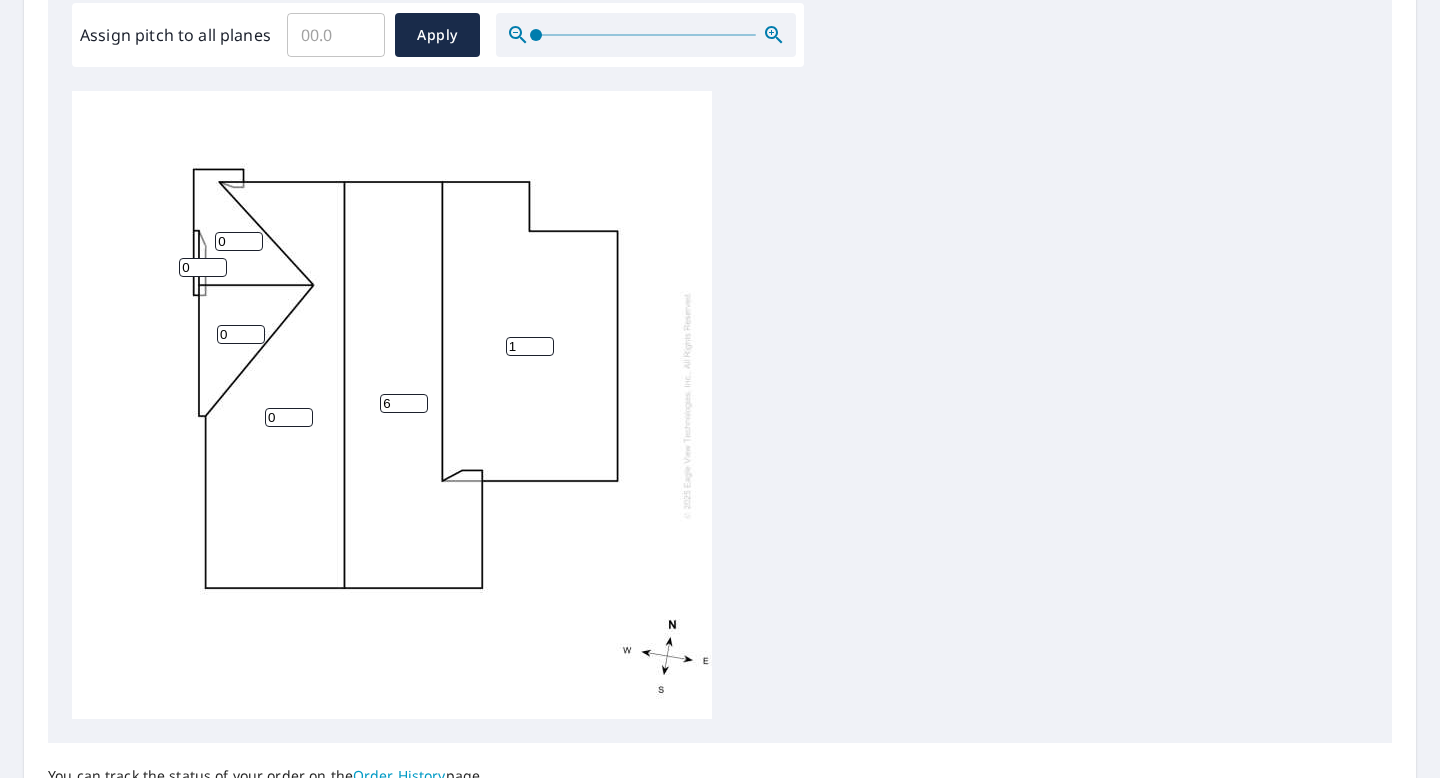 click on "6" at bounding box center (404, 403) 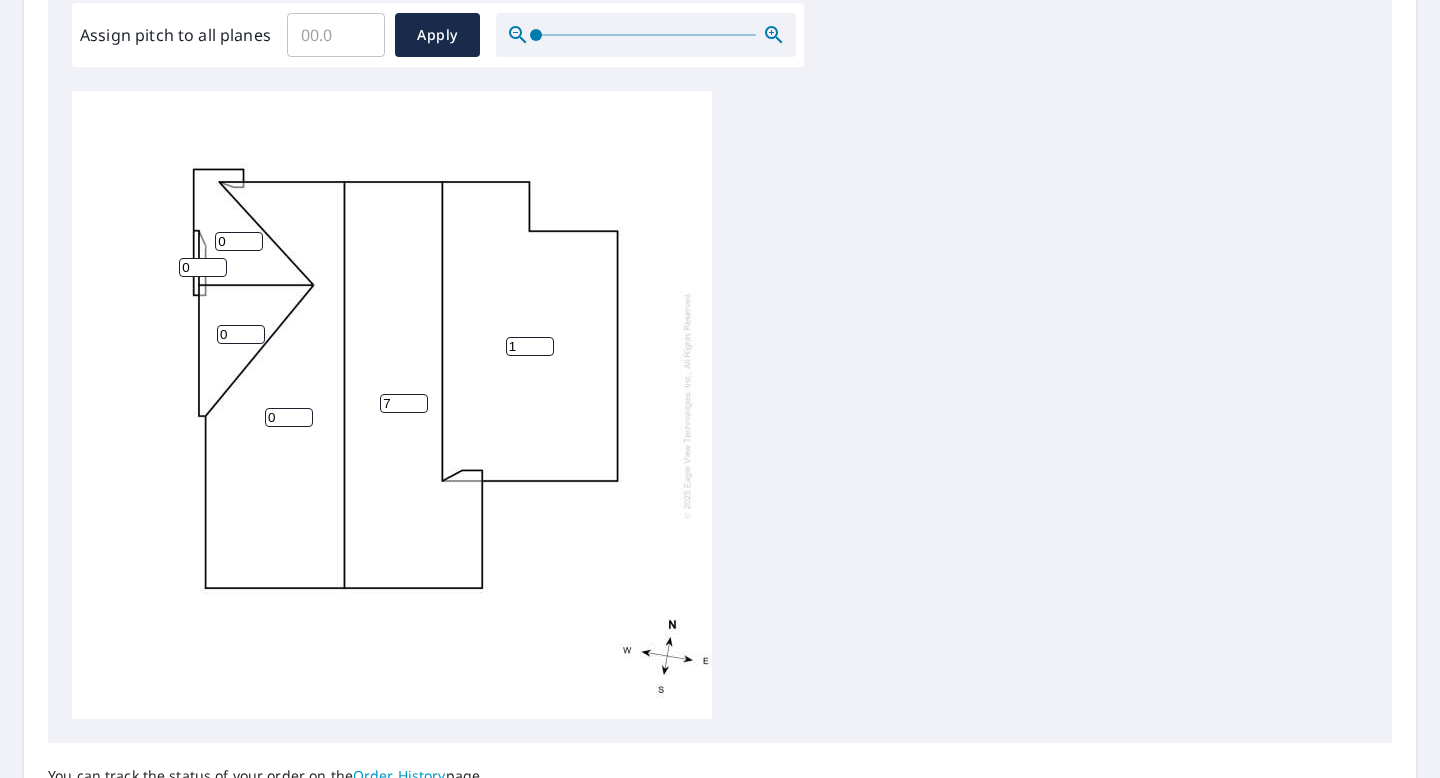 click on "7" at bounding box center [404, 403] 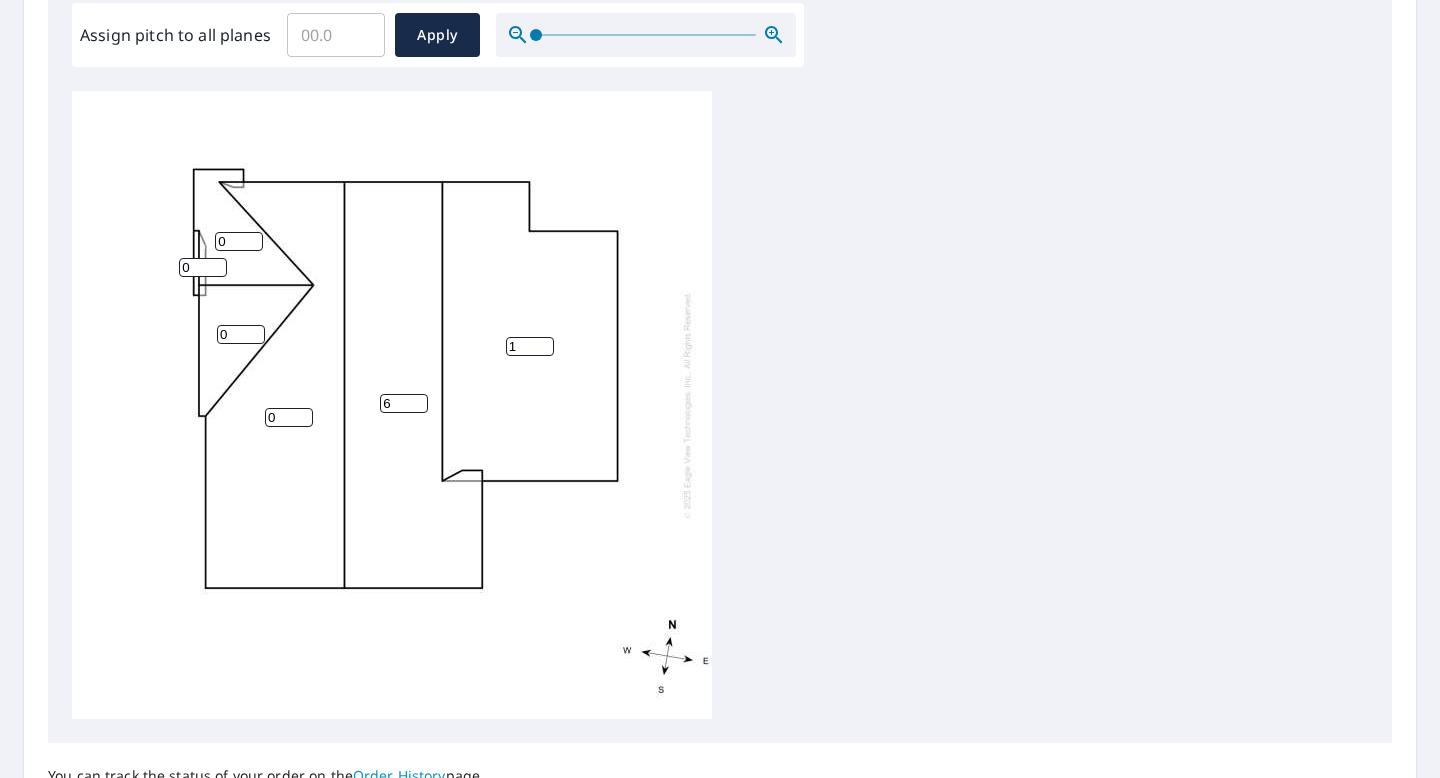 click on "6" at bounding box center (404, 403) 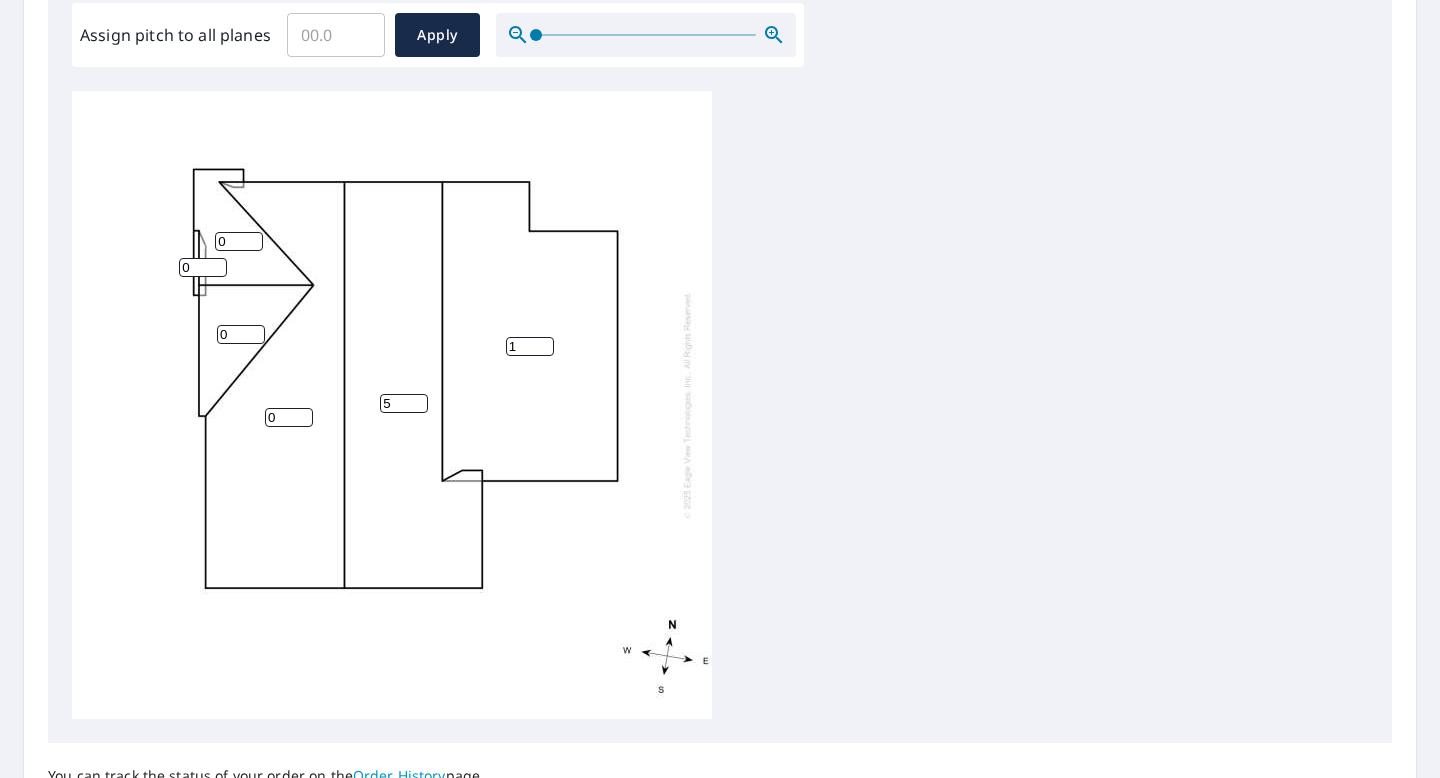 type on "5" 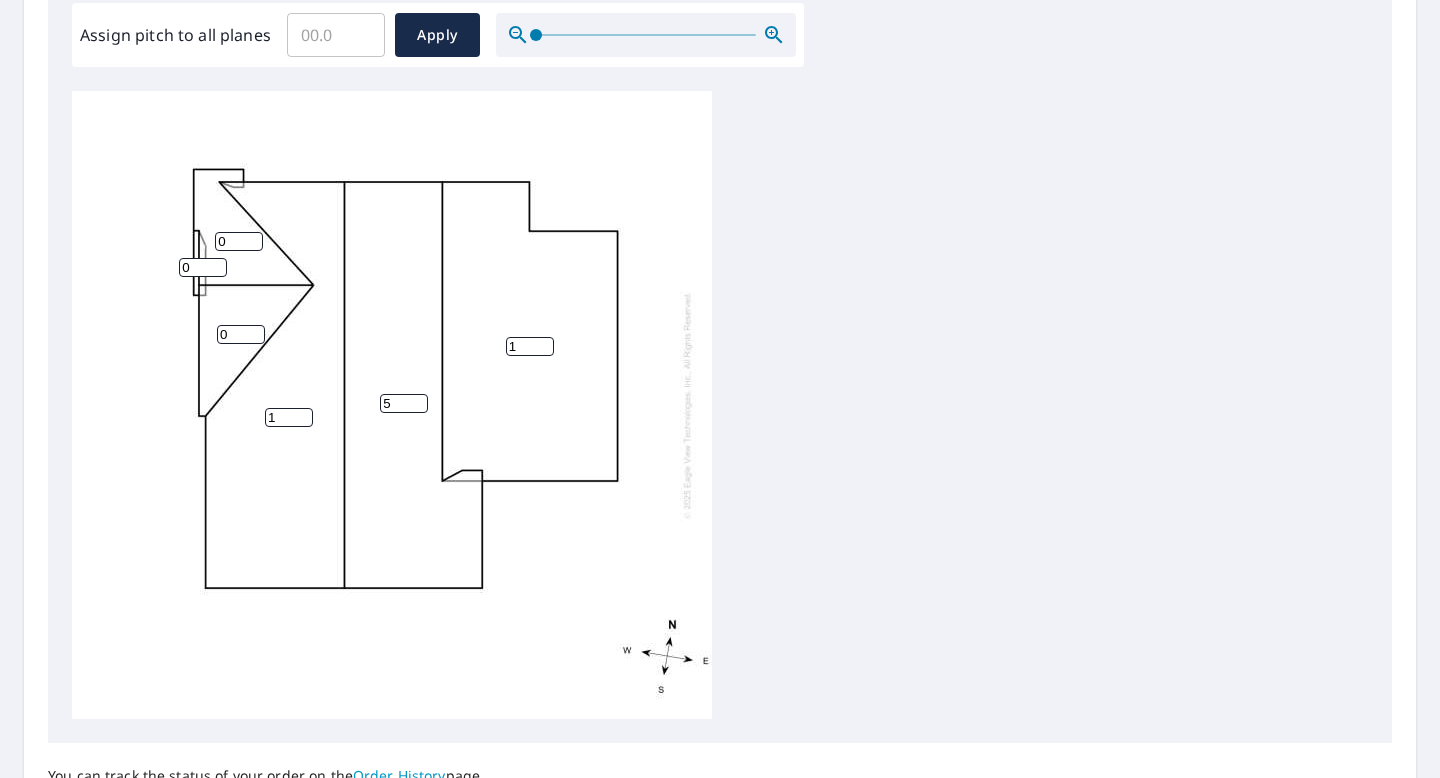 click on "1" at bounding box center [289, 417] 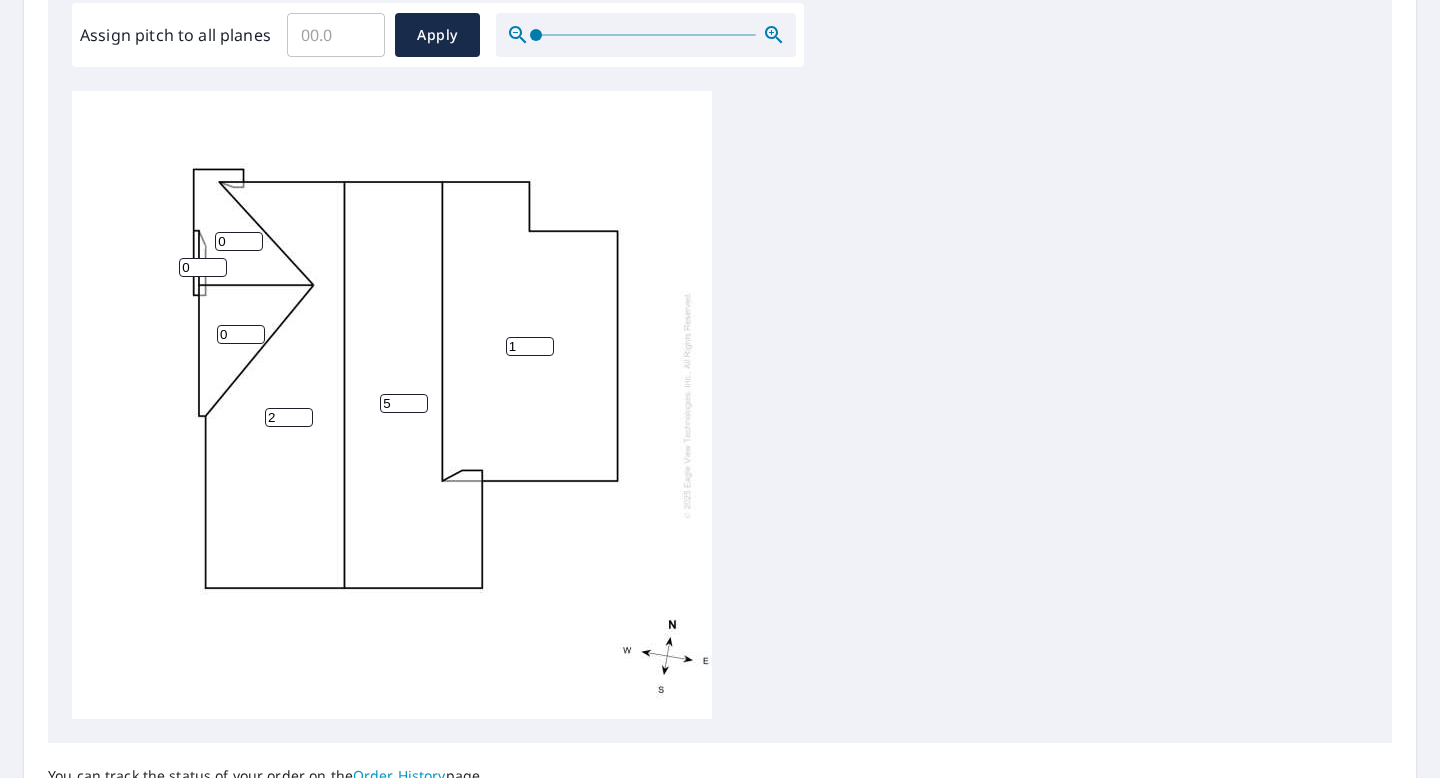 click on "2" at bounding box center [289, 417] 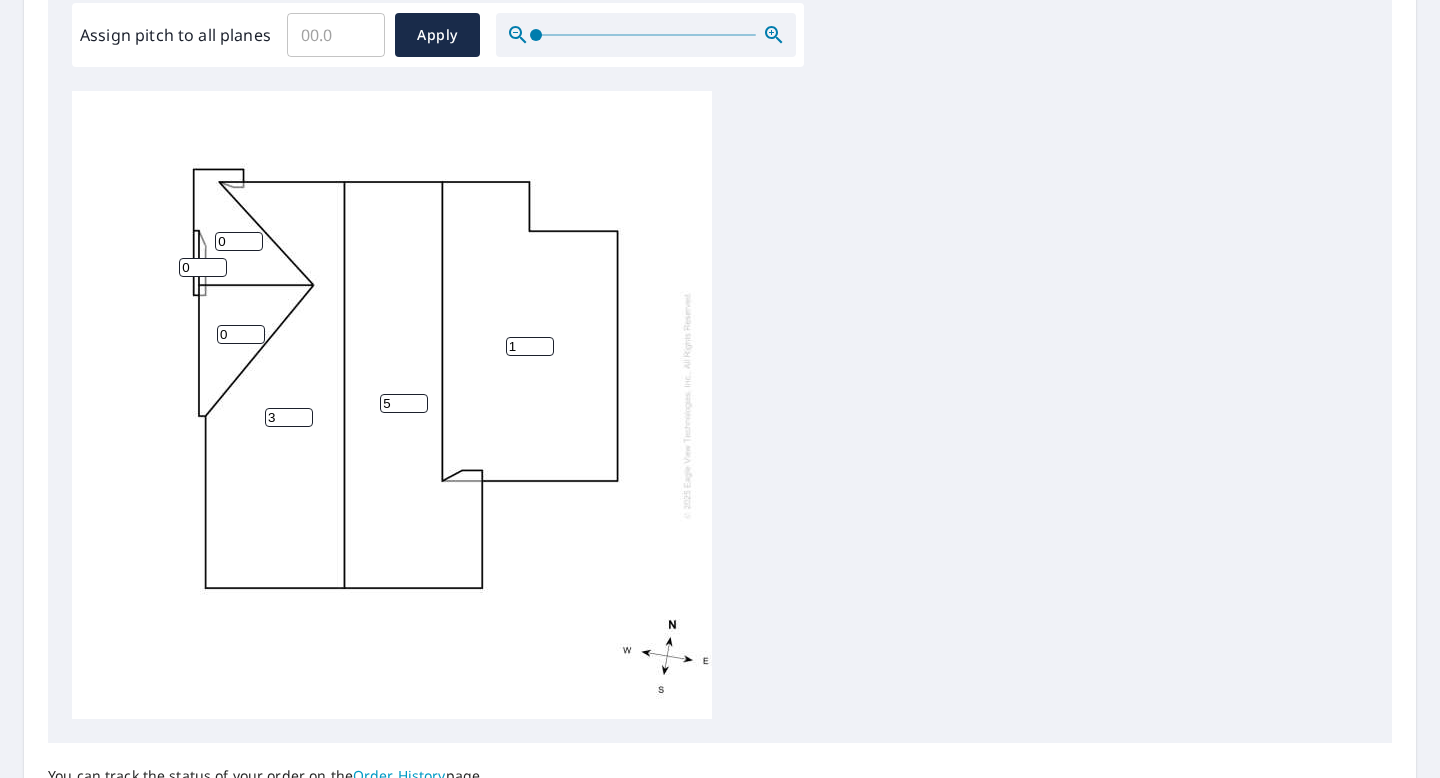 click on "3" at bounding box center (289, 417) 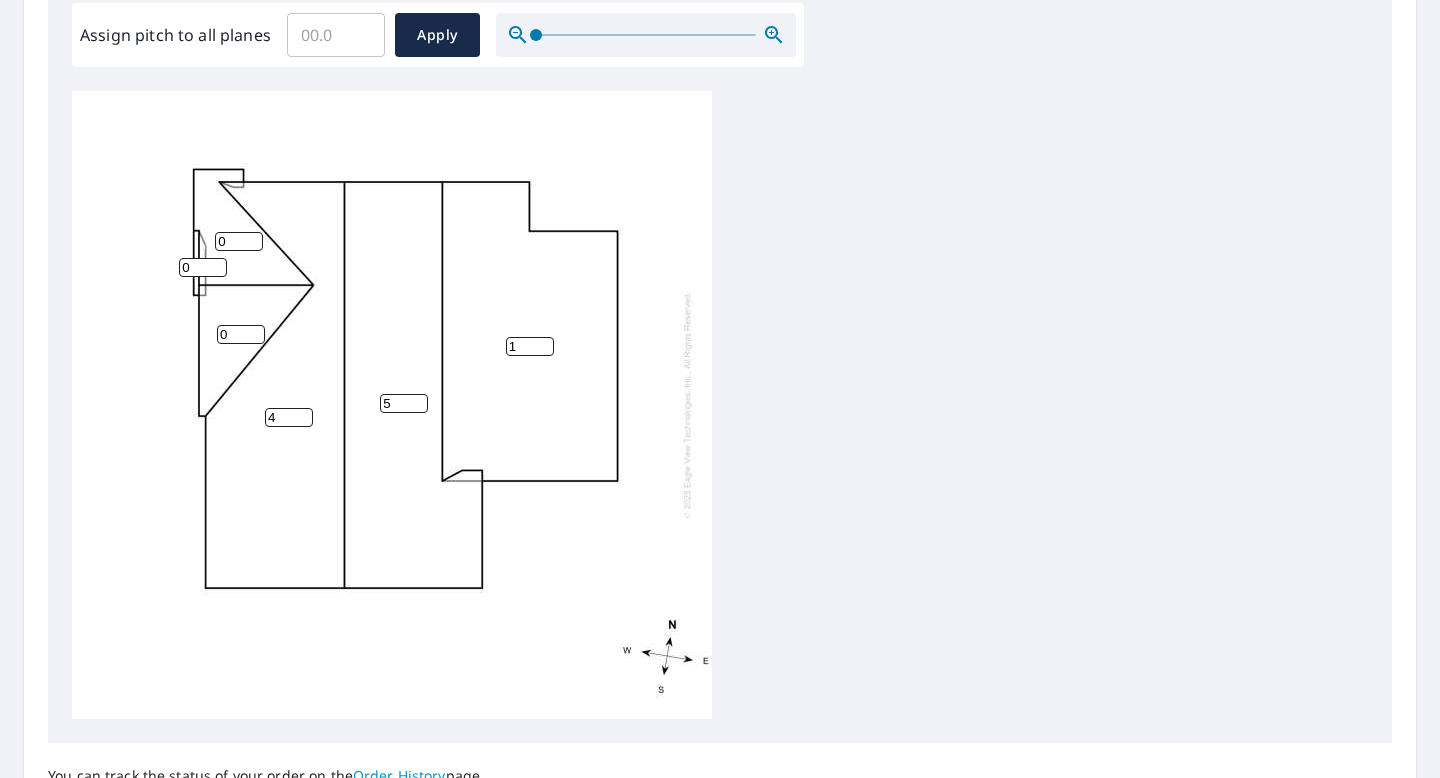 click on "4" at bounding box center (289, 417) 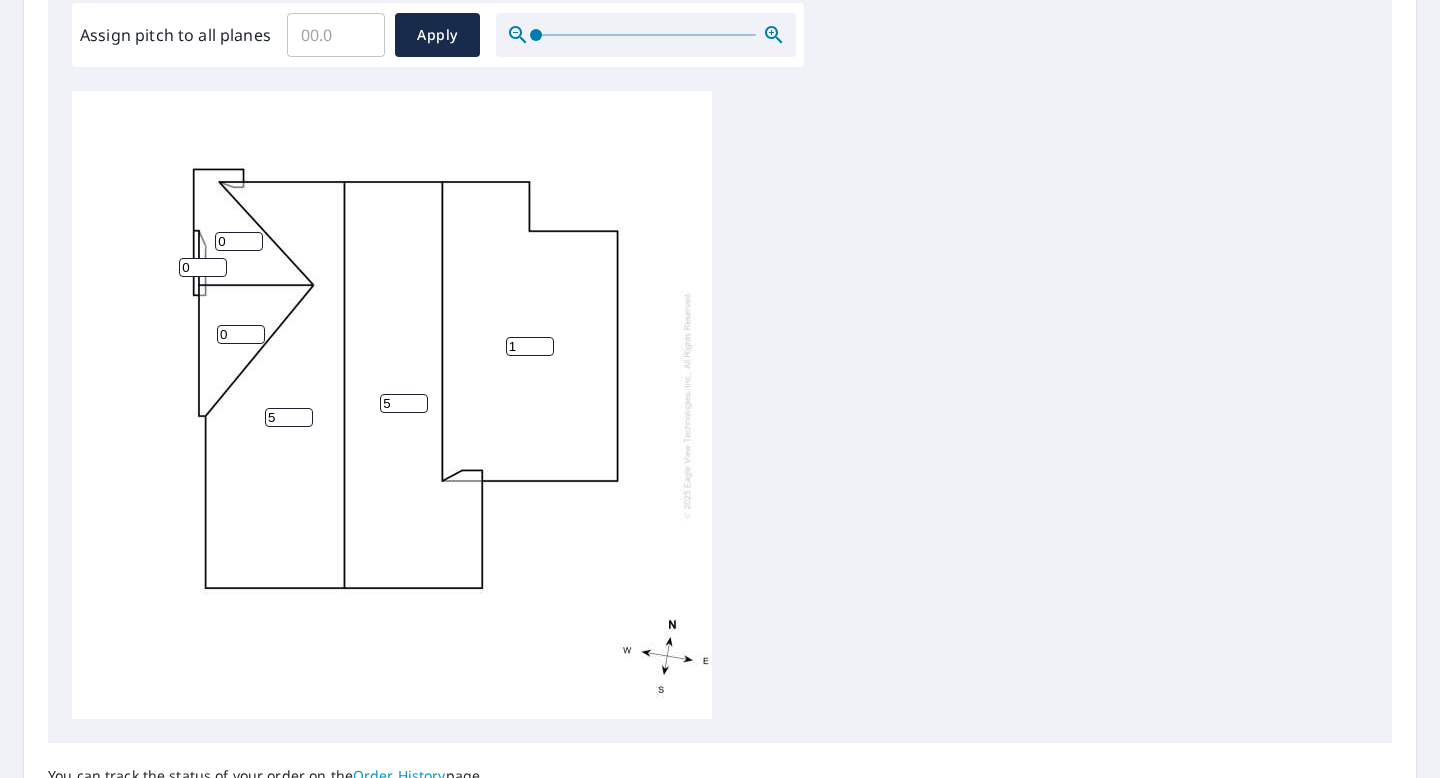 type on "5" 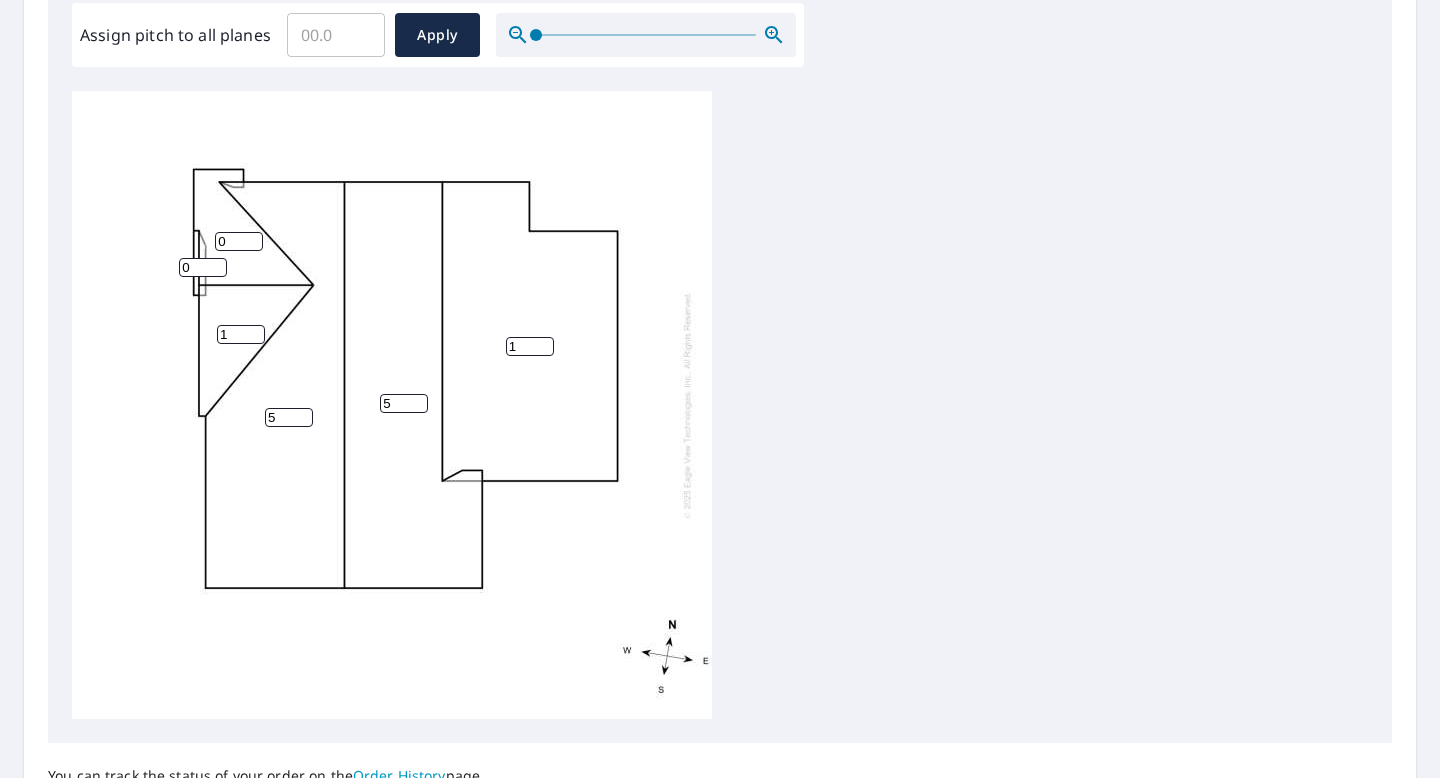 click on "1" at bounding box center [241, 334] 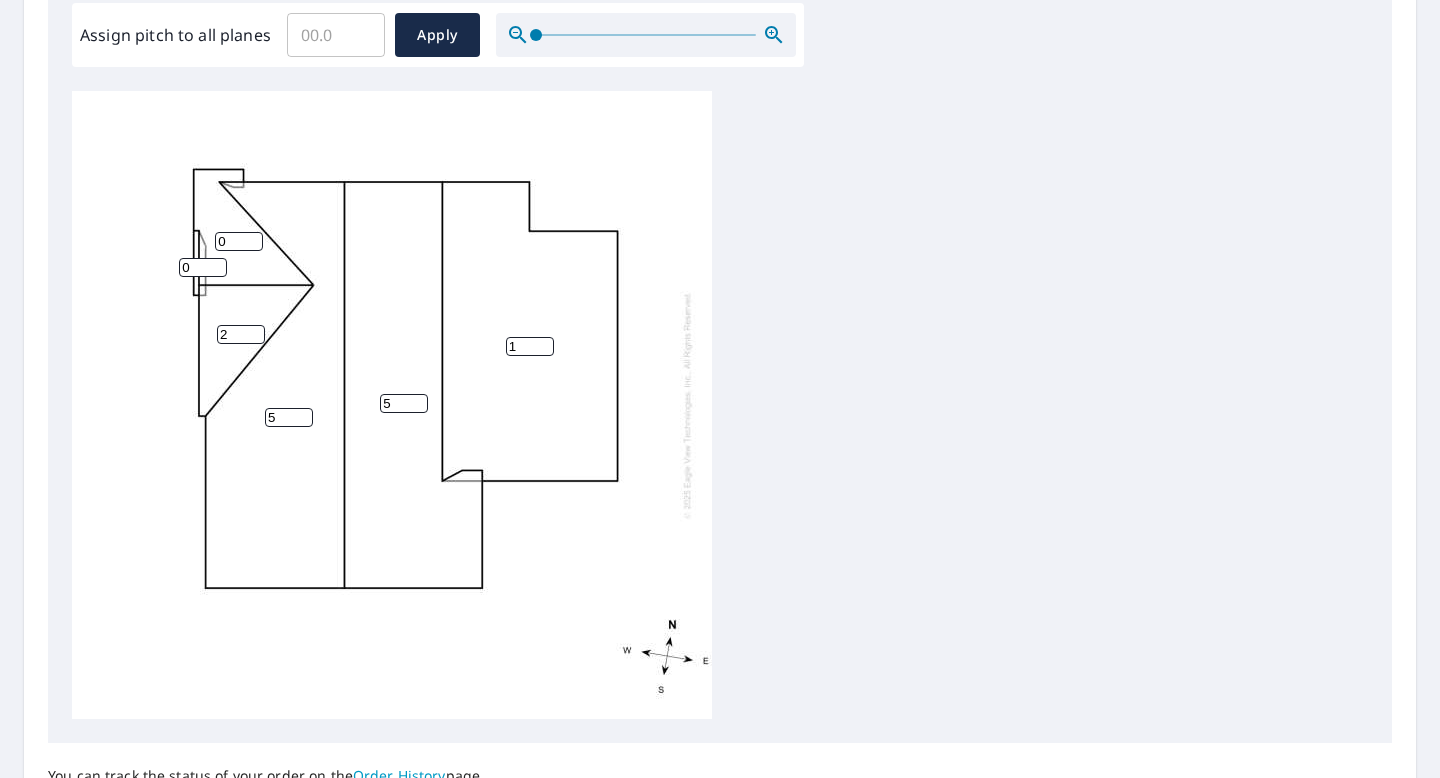 click on "2" at bounding box center [241, 334] 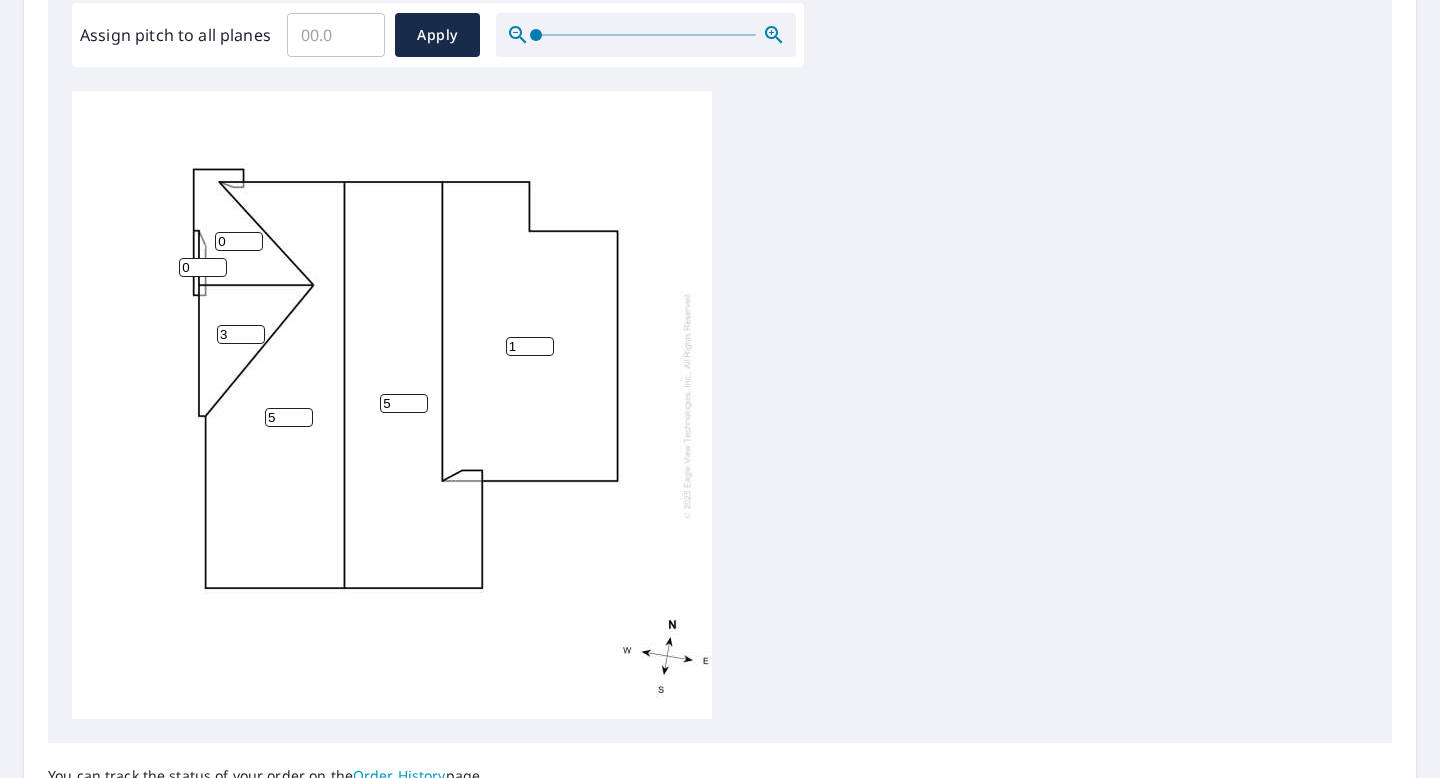 click on "3" at bounding box center [241, 334] 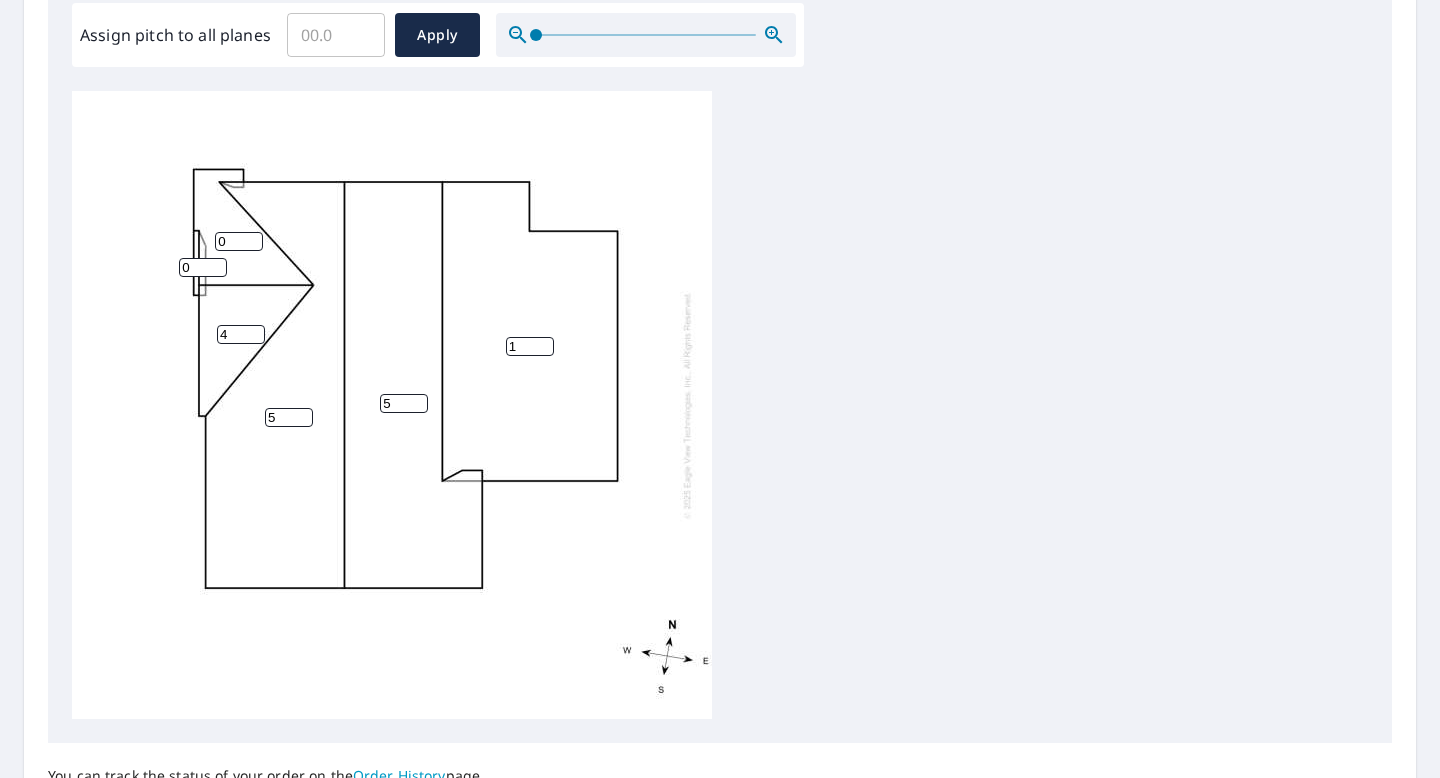 click on "4" at bounding box center (241, 334) 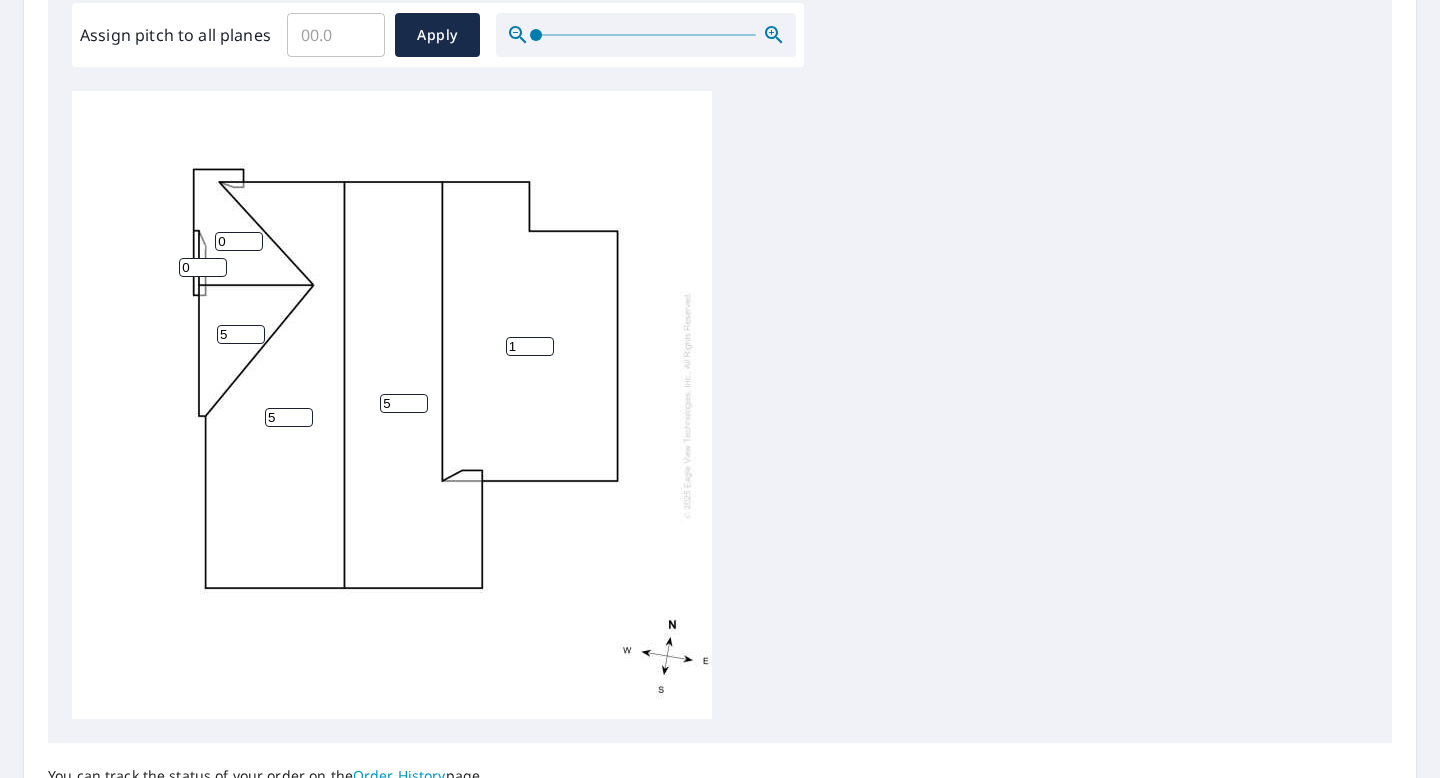 type on "5" 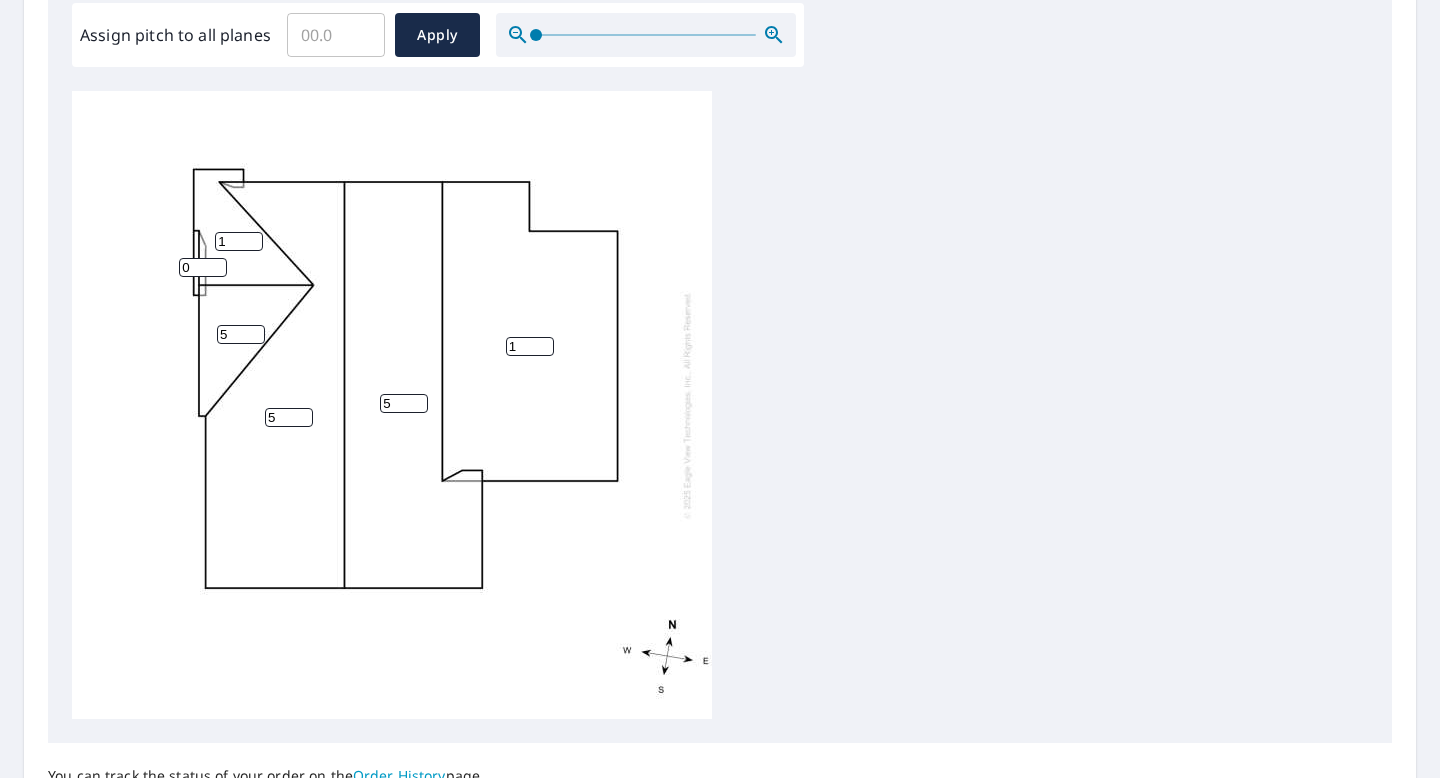 click on "1" at bounding box center [239, 241] 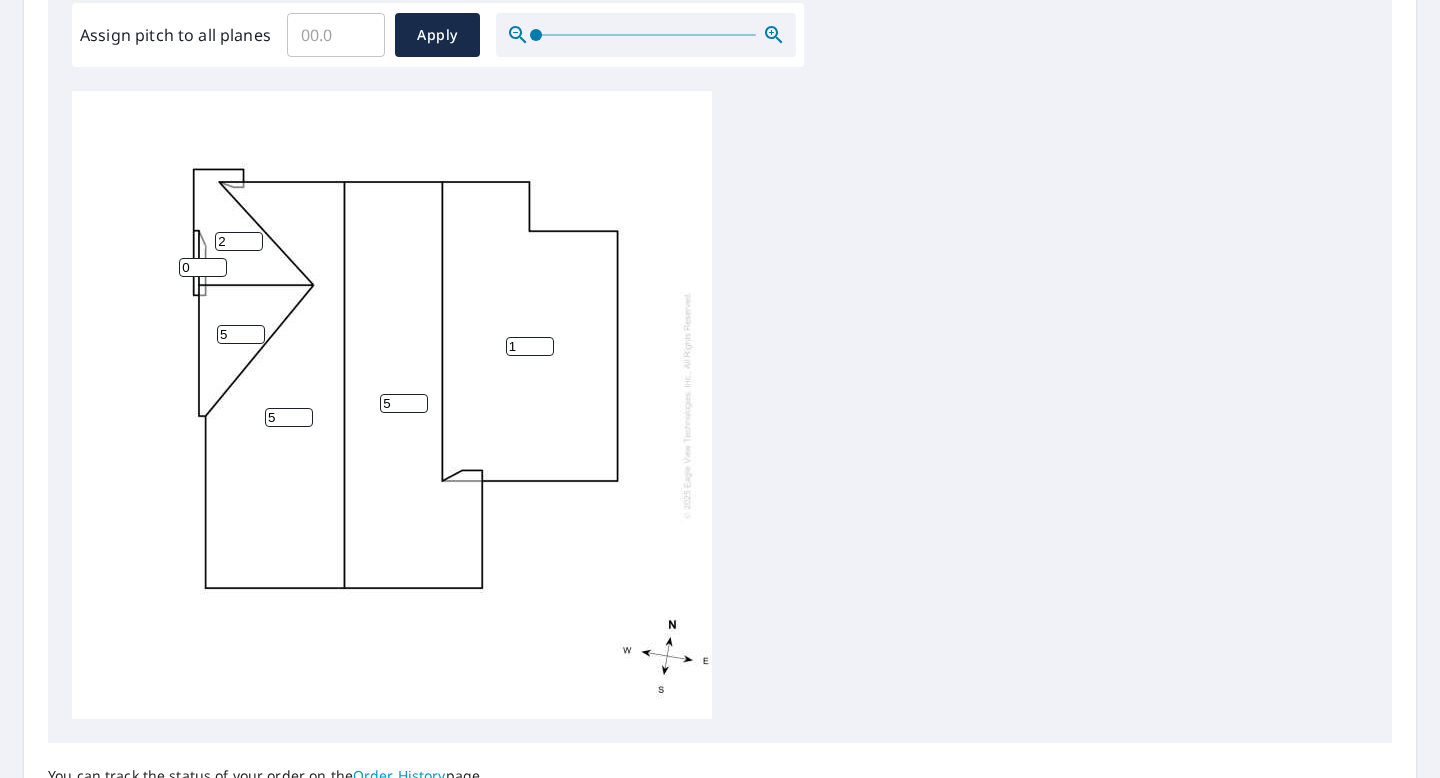 click on "2" at bounding box center [239, 241] 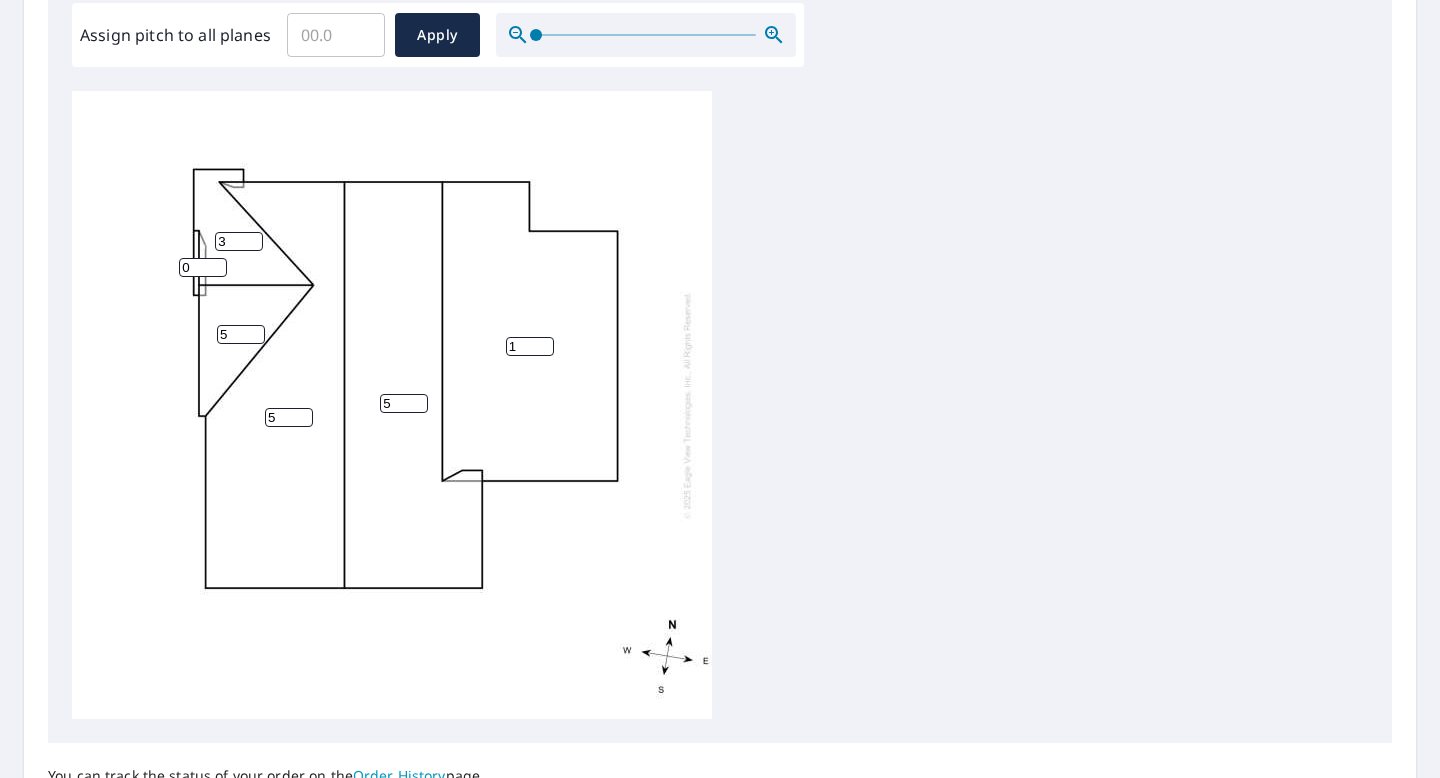 click on "3" at bounding box center (239, 241) 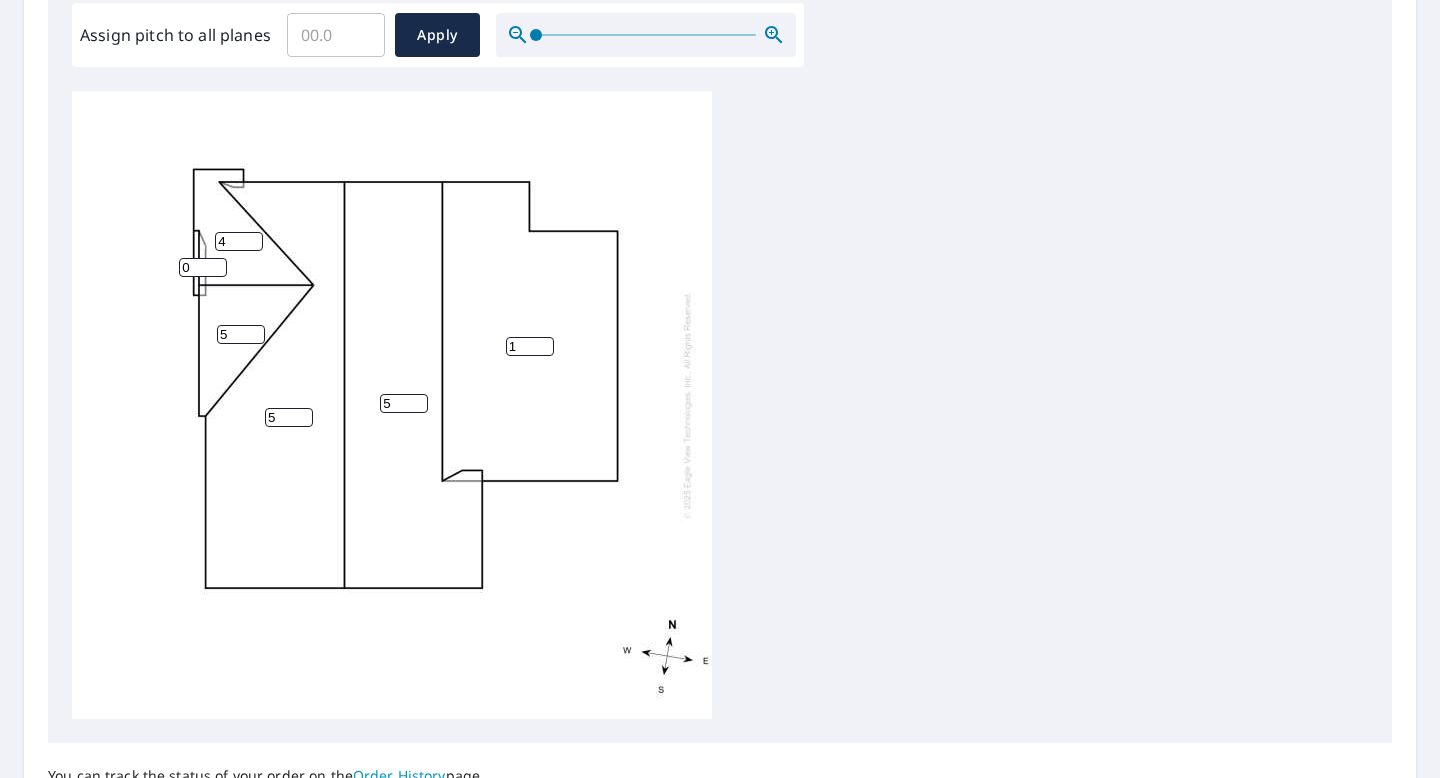 click on "4" at bounding box center [239, 241] 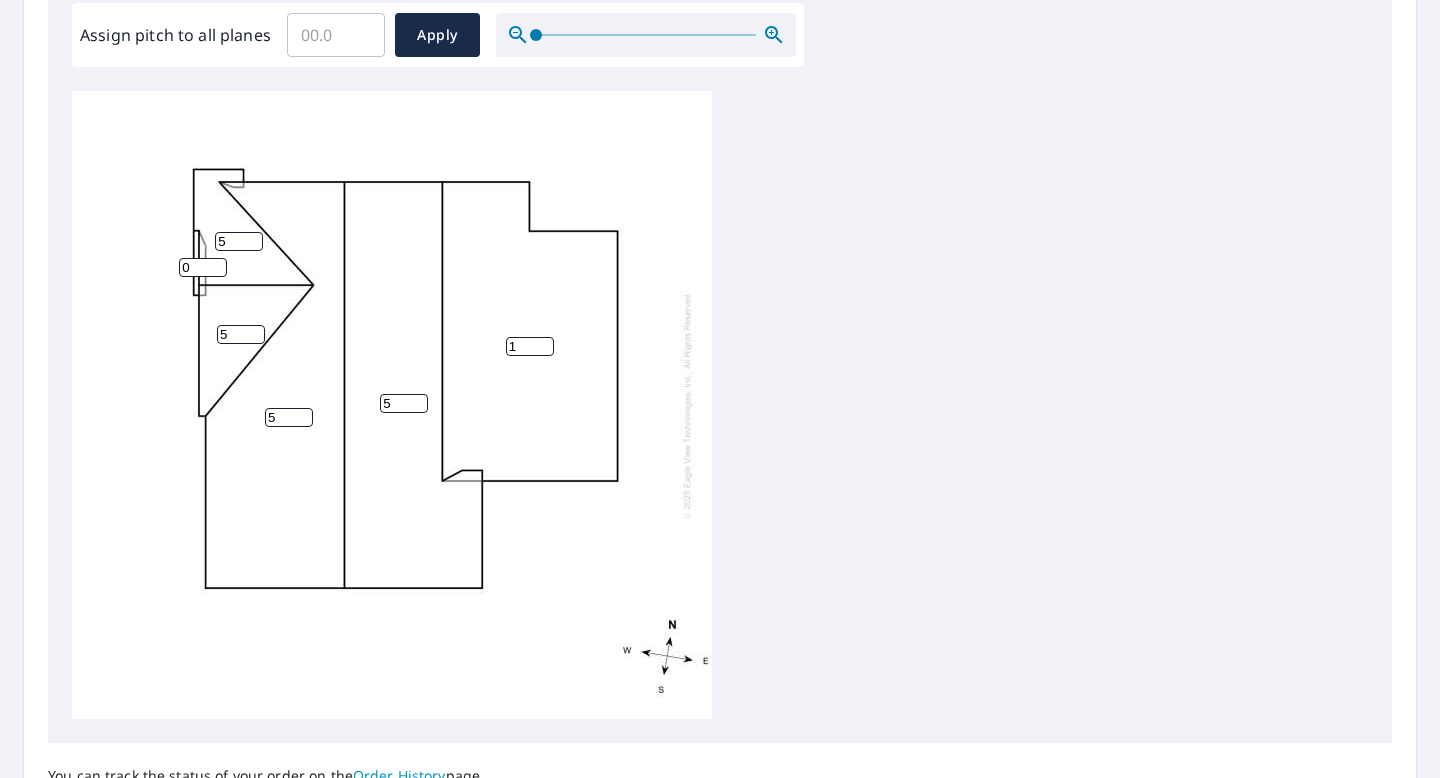 type on "5" 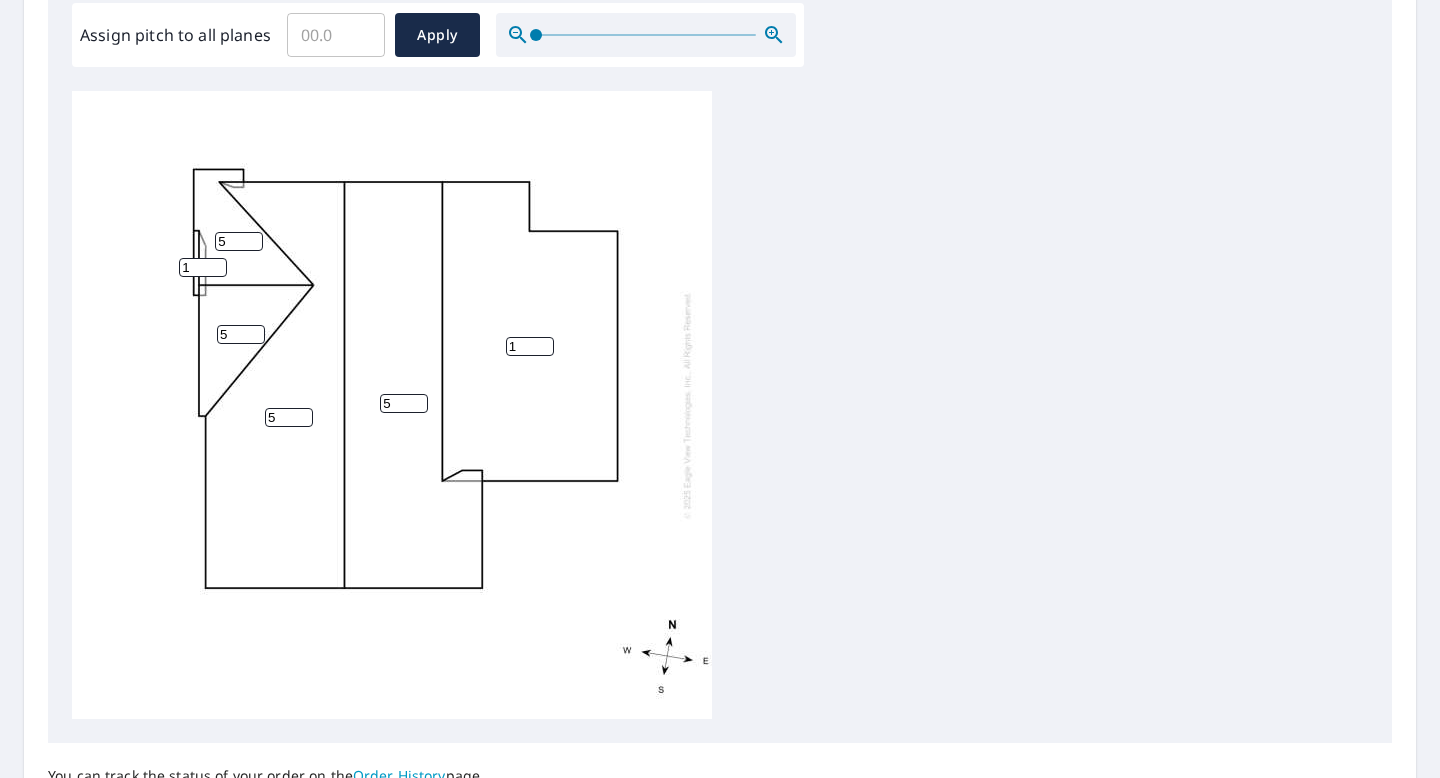 click on "1" at bounding box center (203, 267) 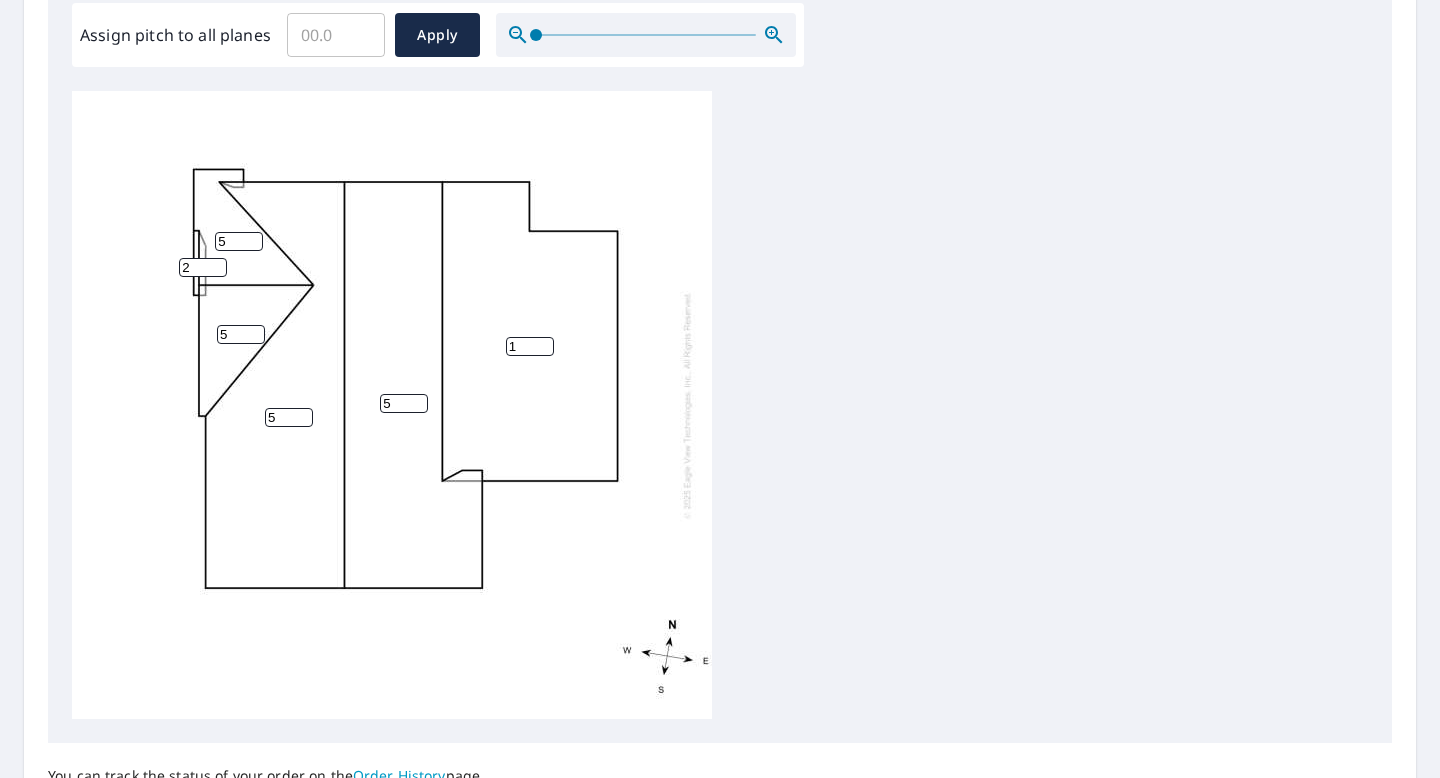 click on "2" at bounding box center (203, 267) 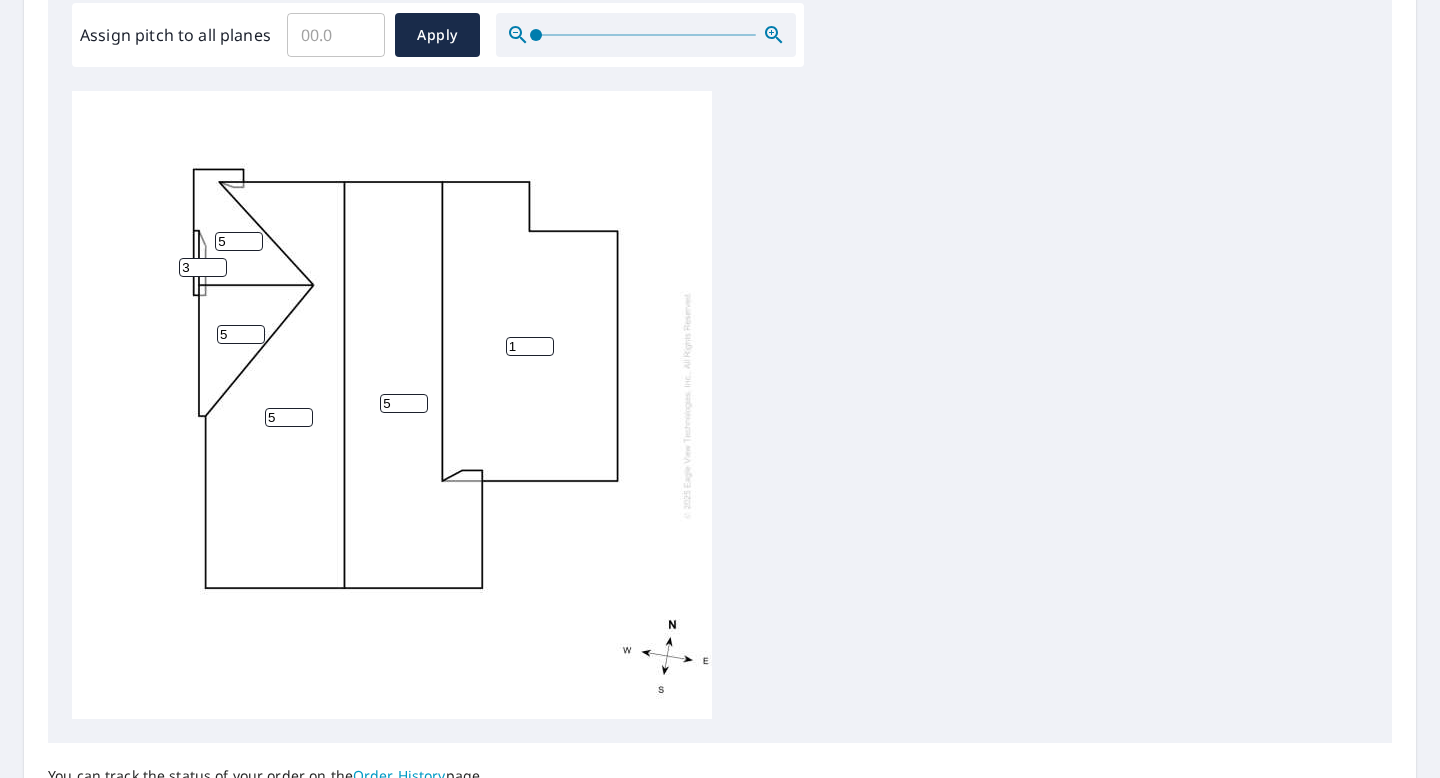 click on "3" at bounding box center (203, 267) 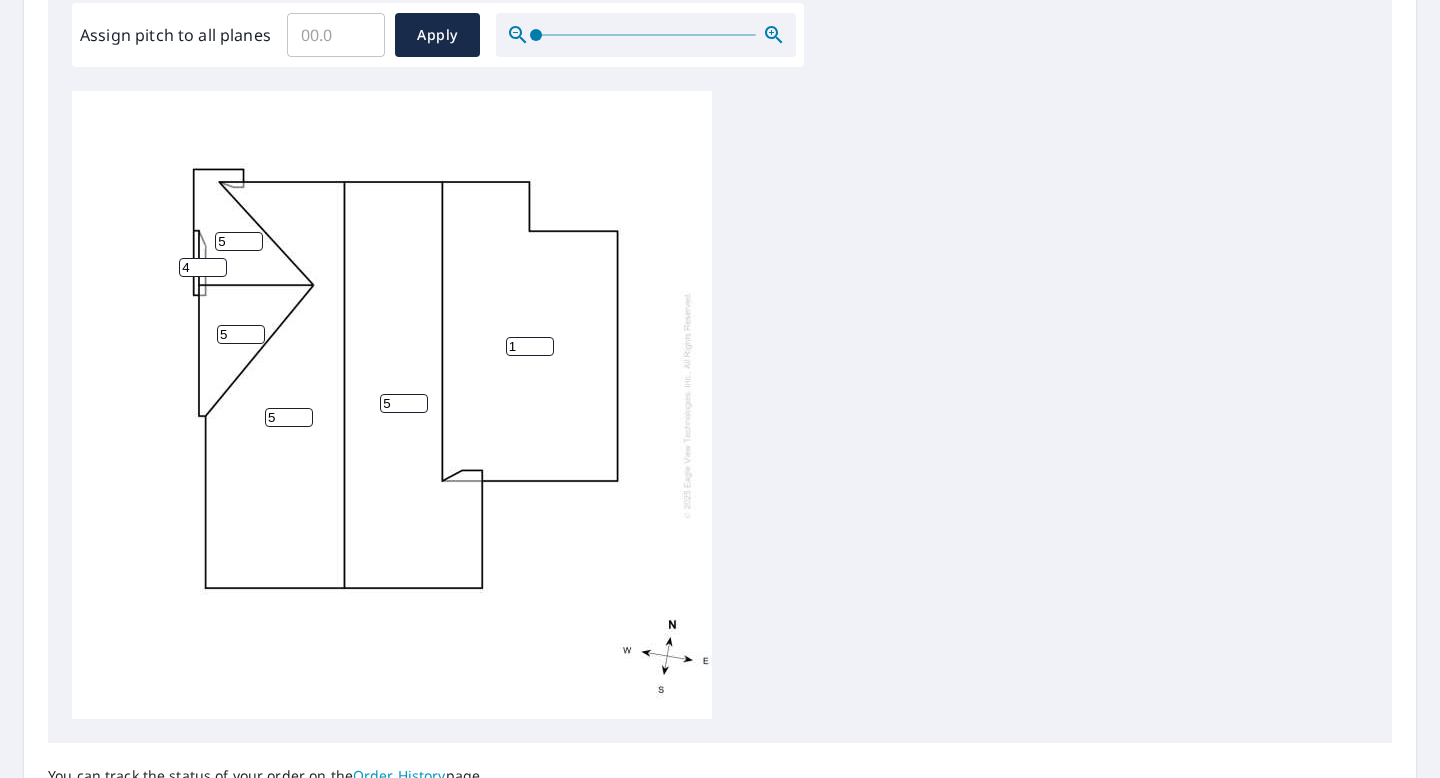 click on "4" at bounding box center (203, 267) 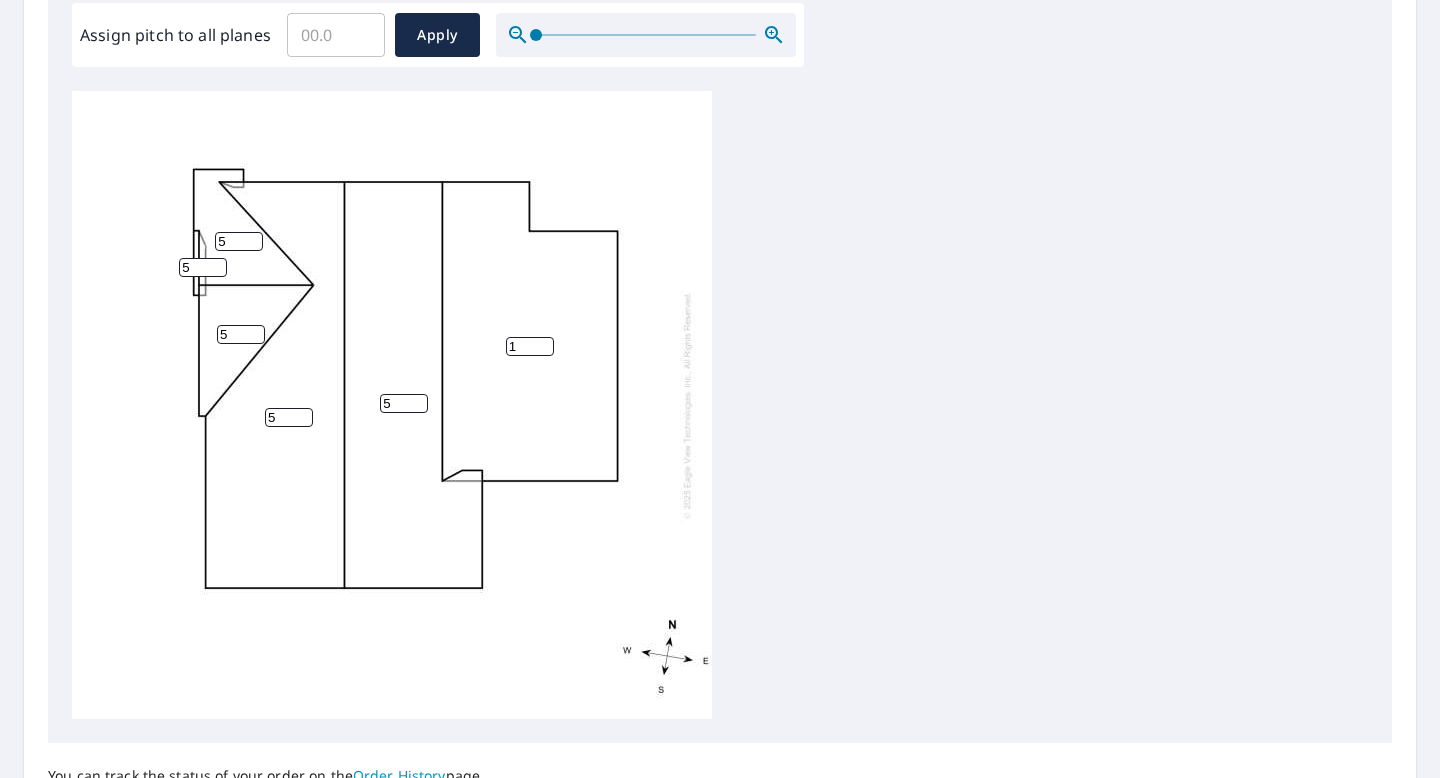 type on "5" 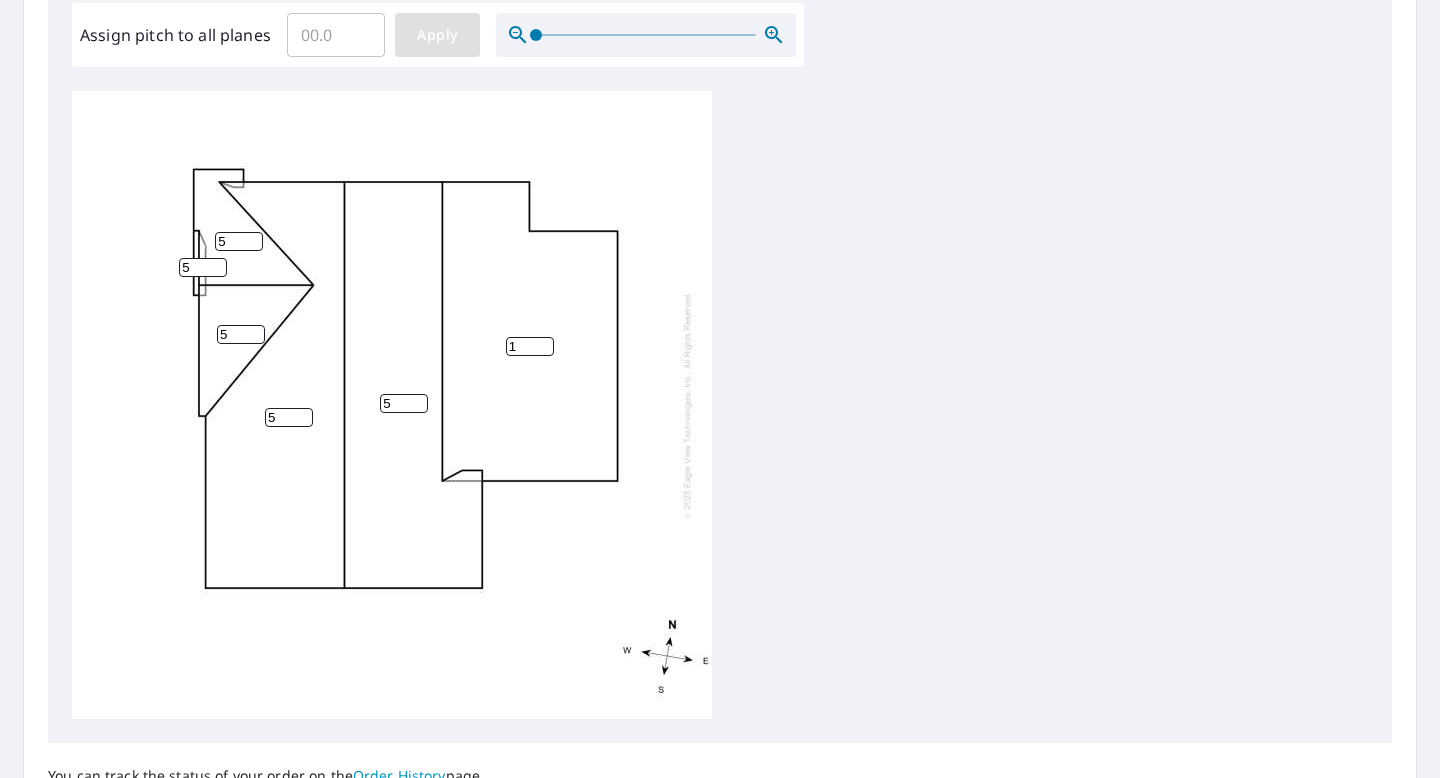 click on "Apply" at bounding box center [437, 35] 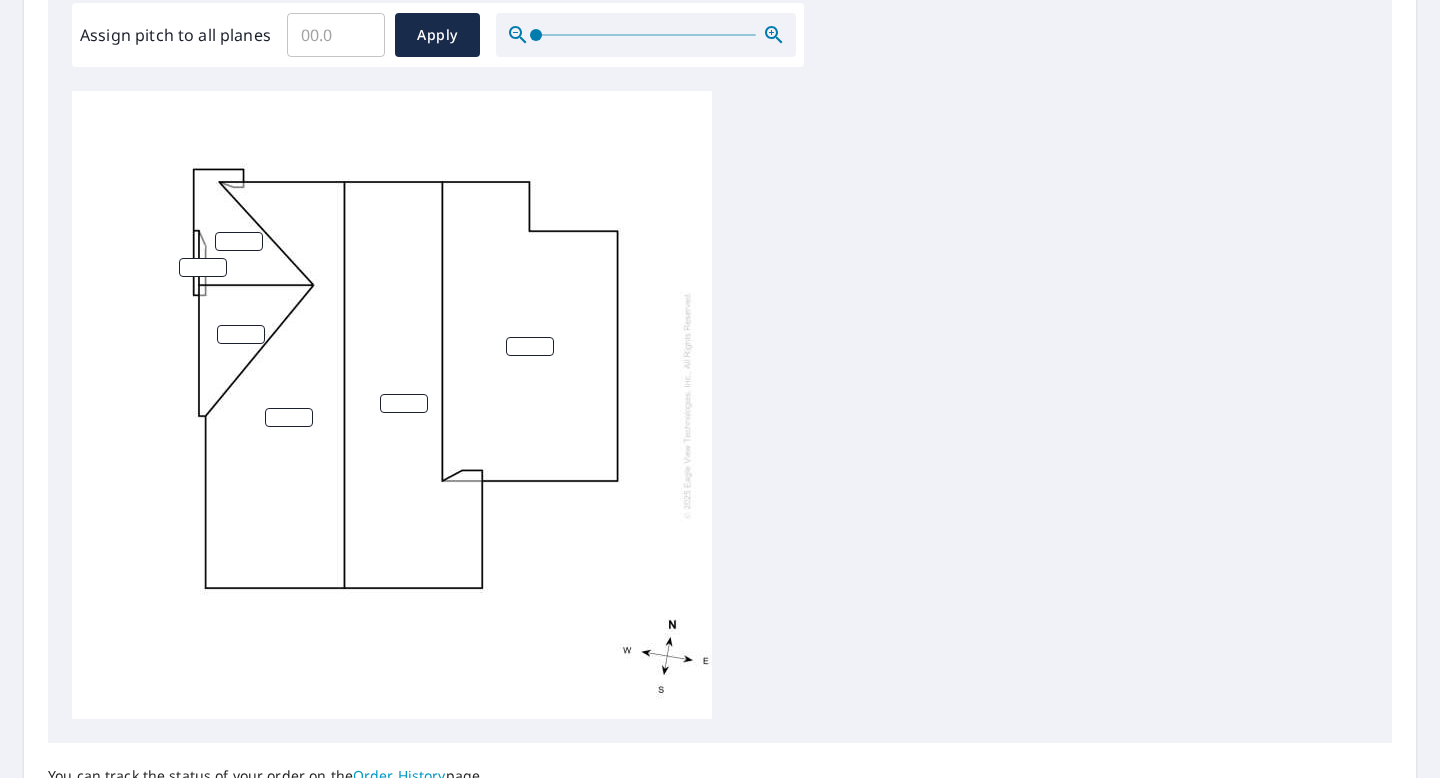 scroll, scrollTop: 4, scrollLeft: 0, axis: vertical 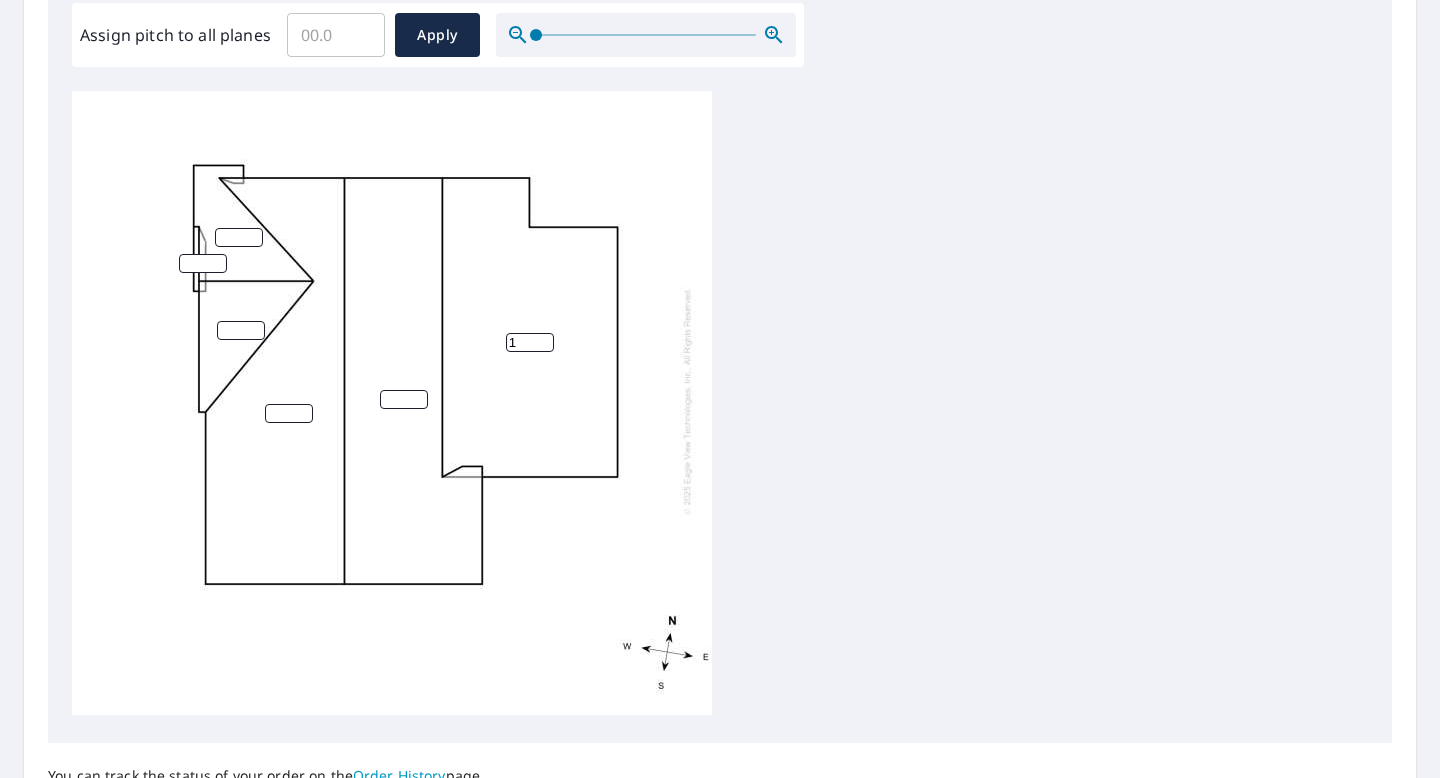 click on "1" at bounding box center (530, 342) 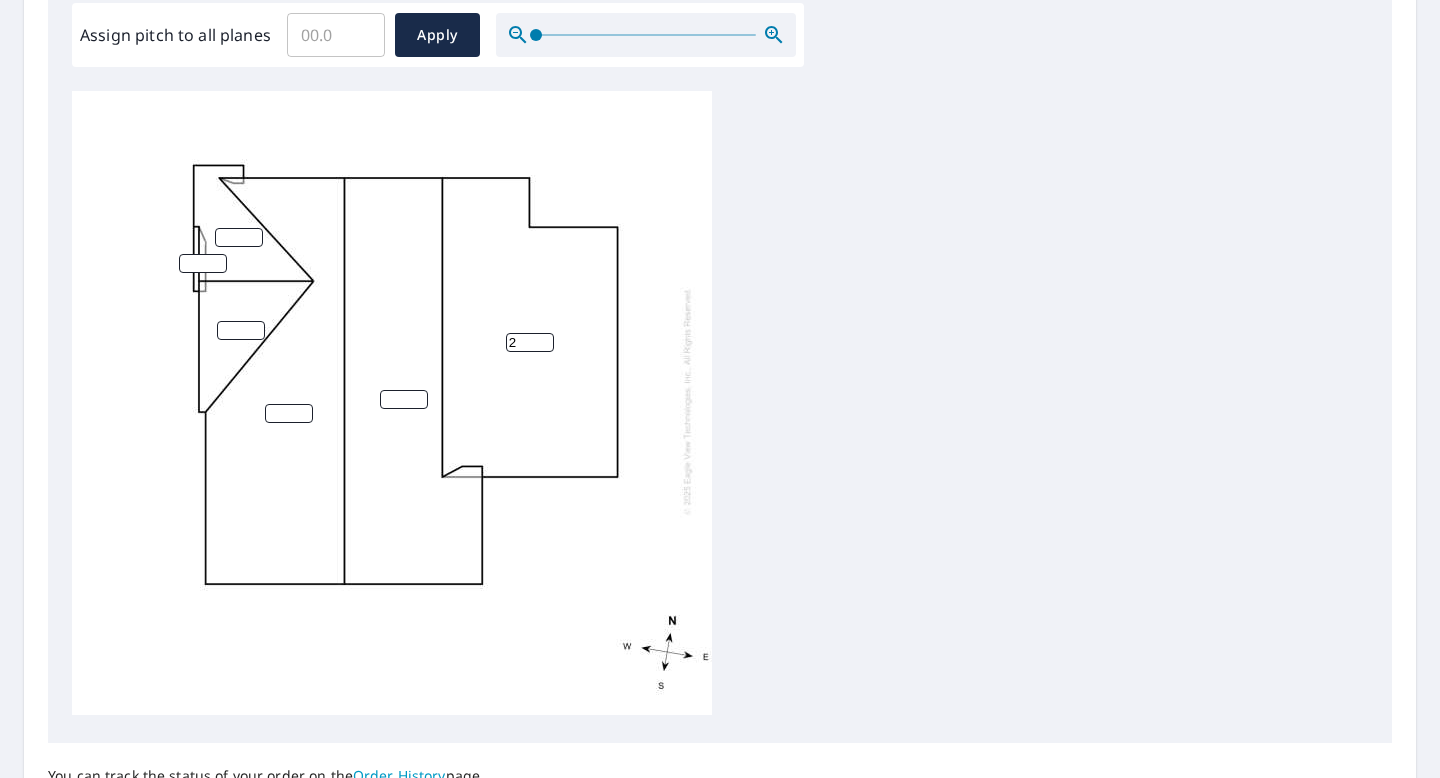 click on "2" at bounding box center [530, 342] 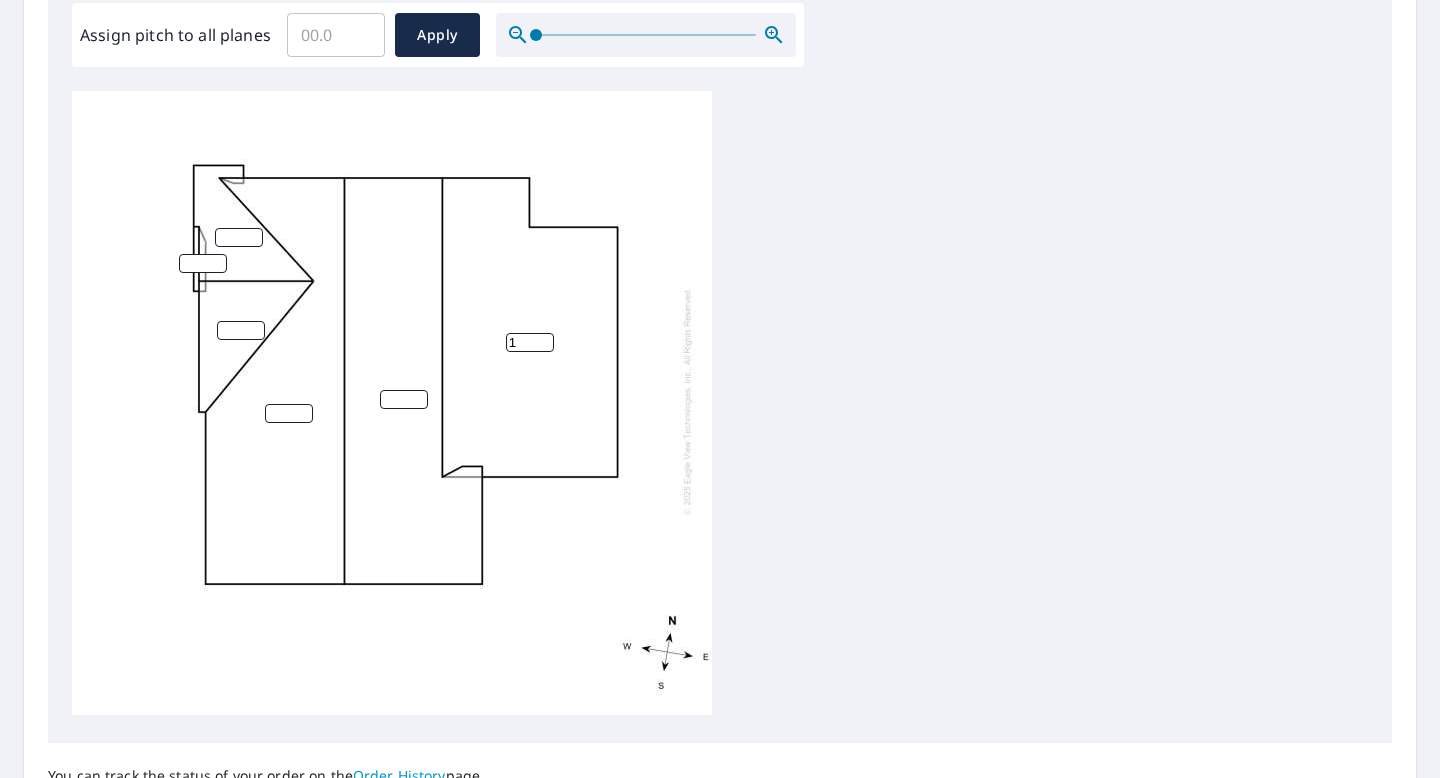 type on "1" 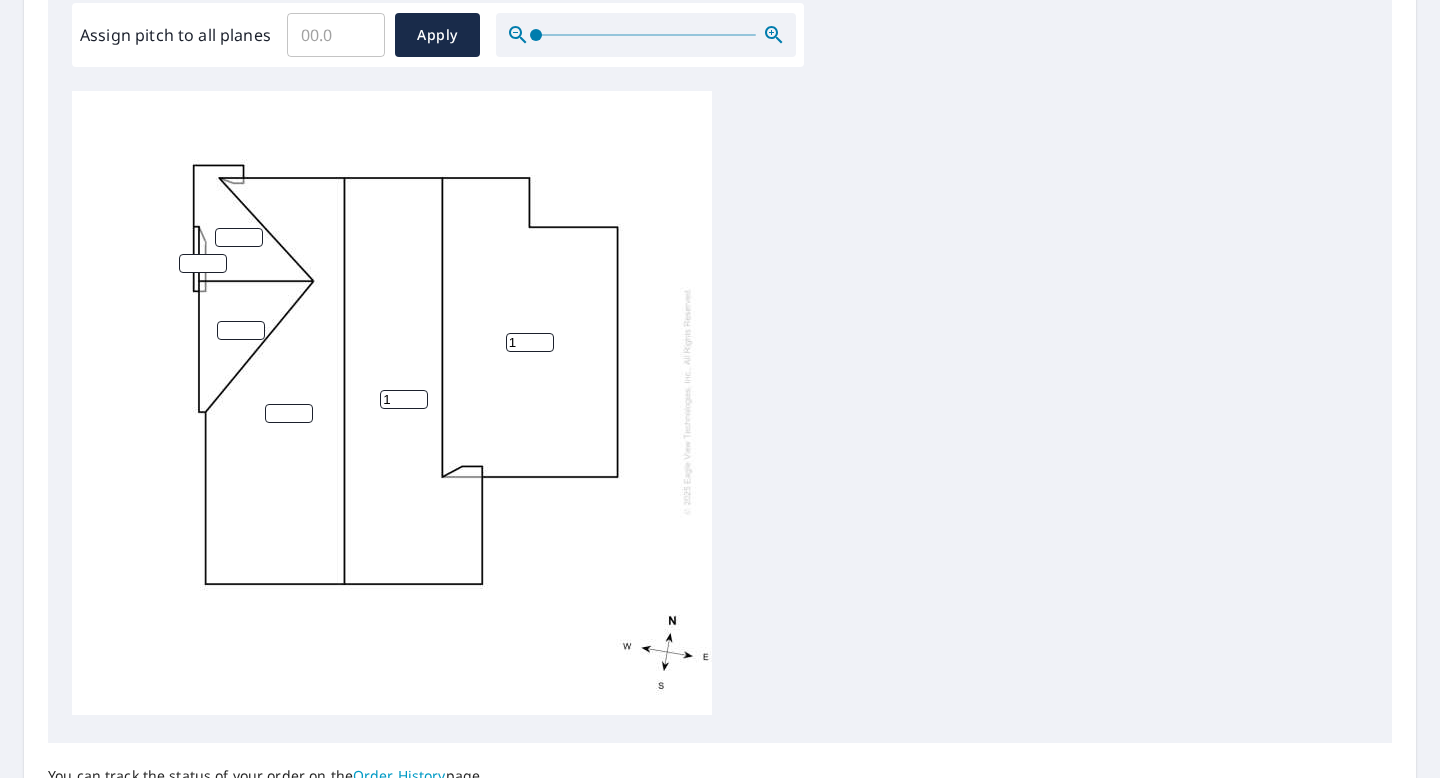 click on "1" at bounding box center (404, 399) 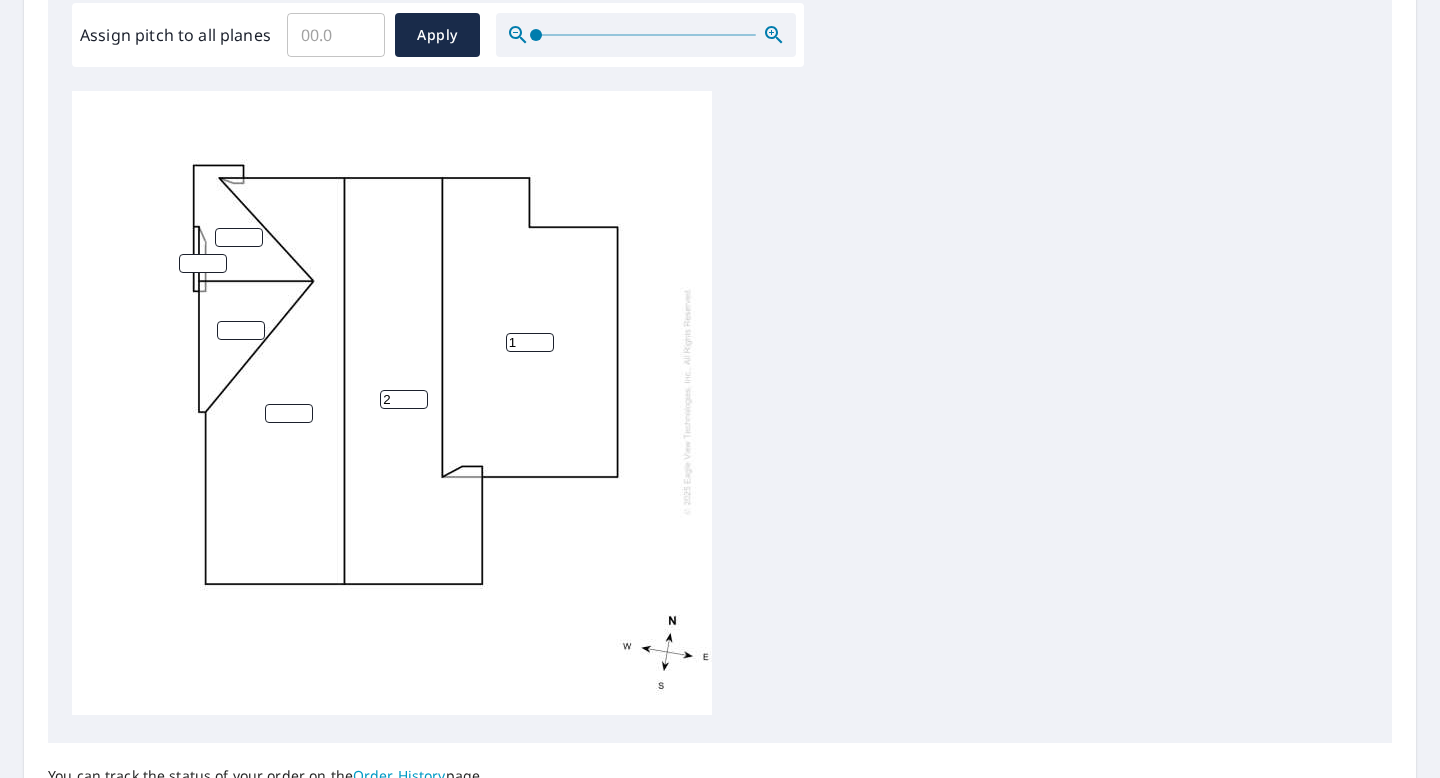 click on "2" at bounding box center (404, 399) 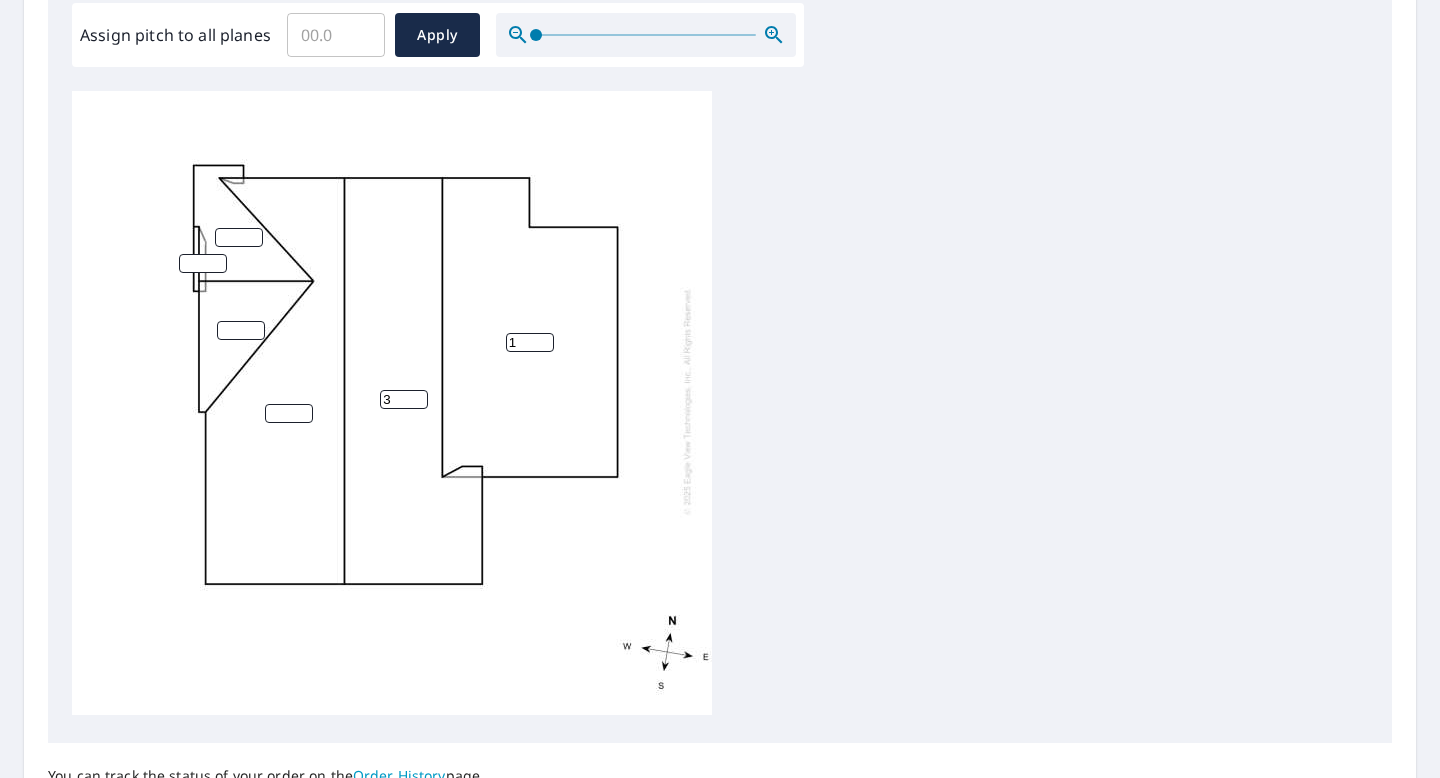 click on "3" at bounding box center [404, 399] 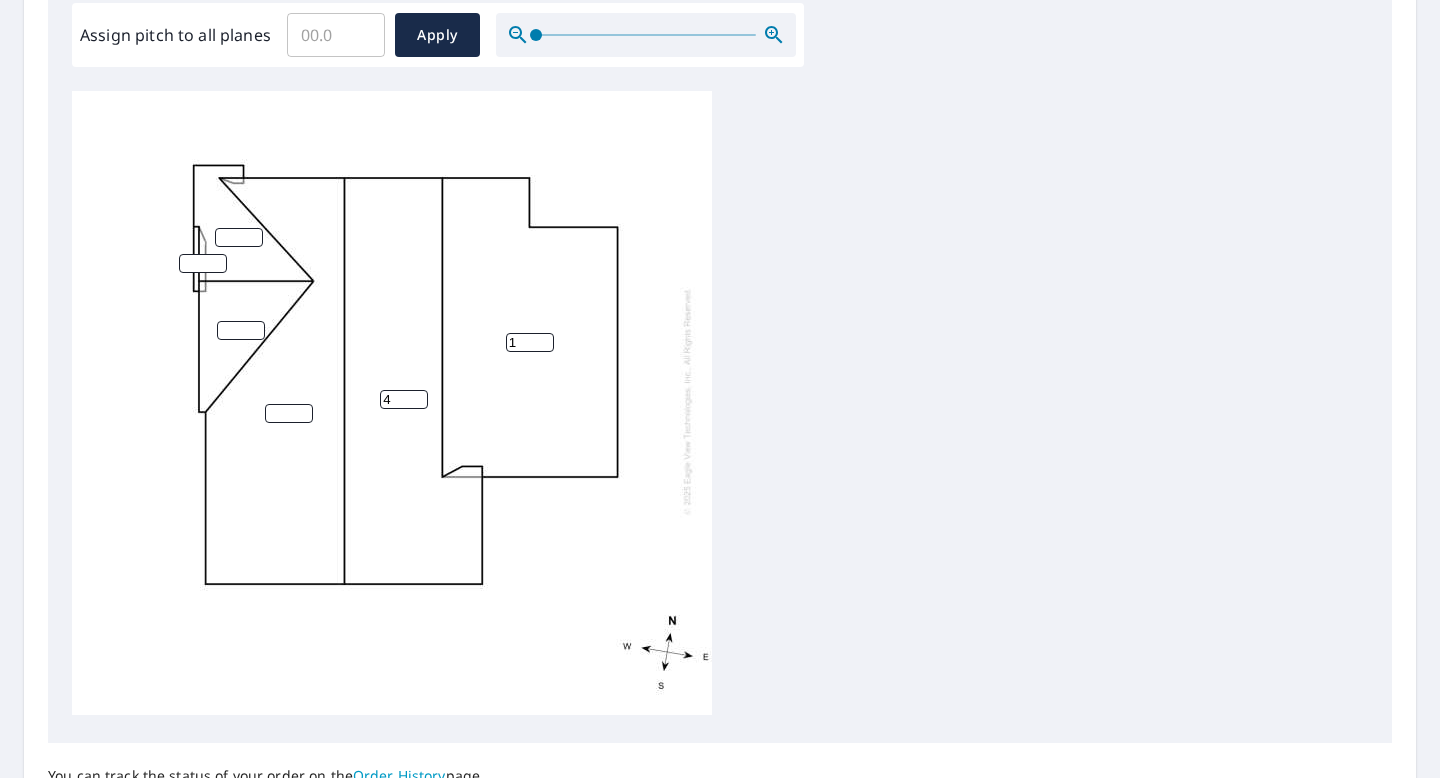 click on "4" at bounding box center (404, 399) 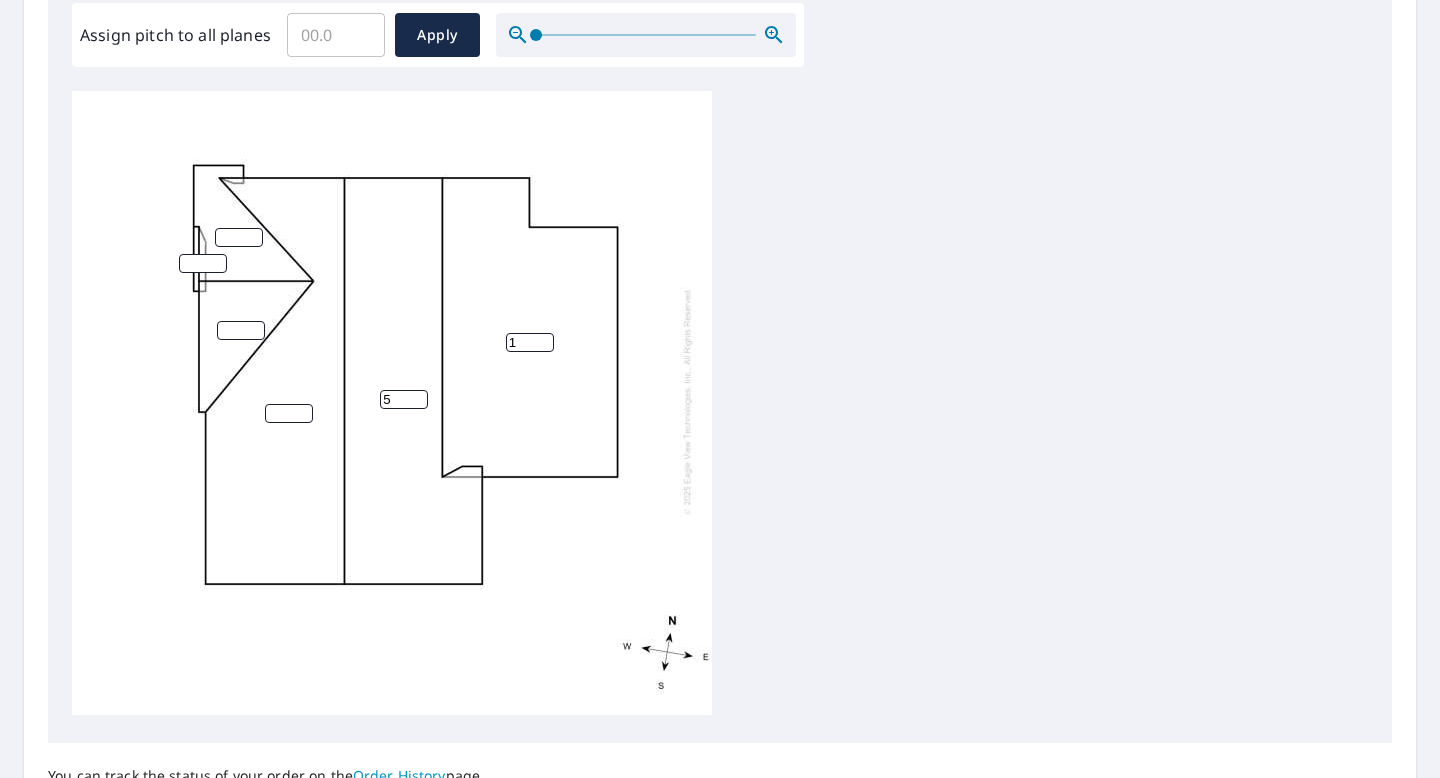 type on "5" 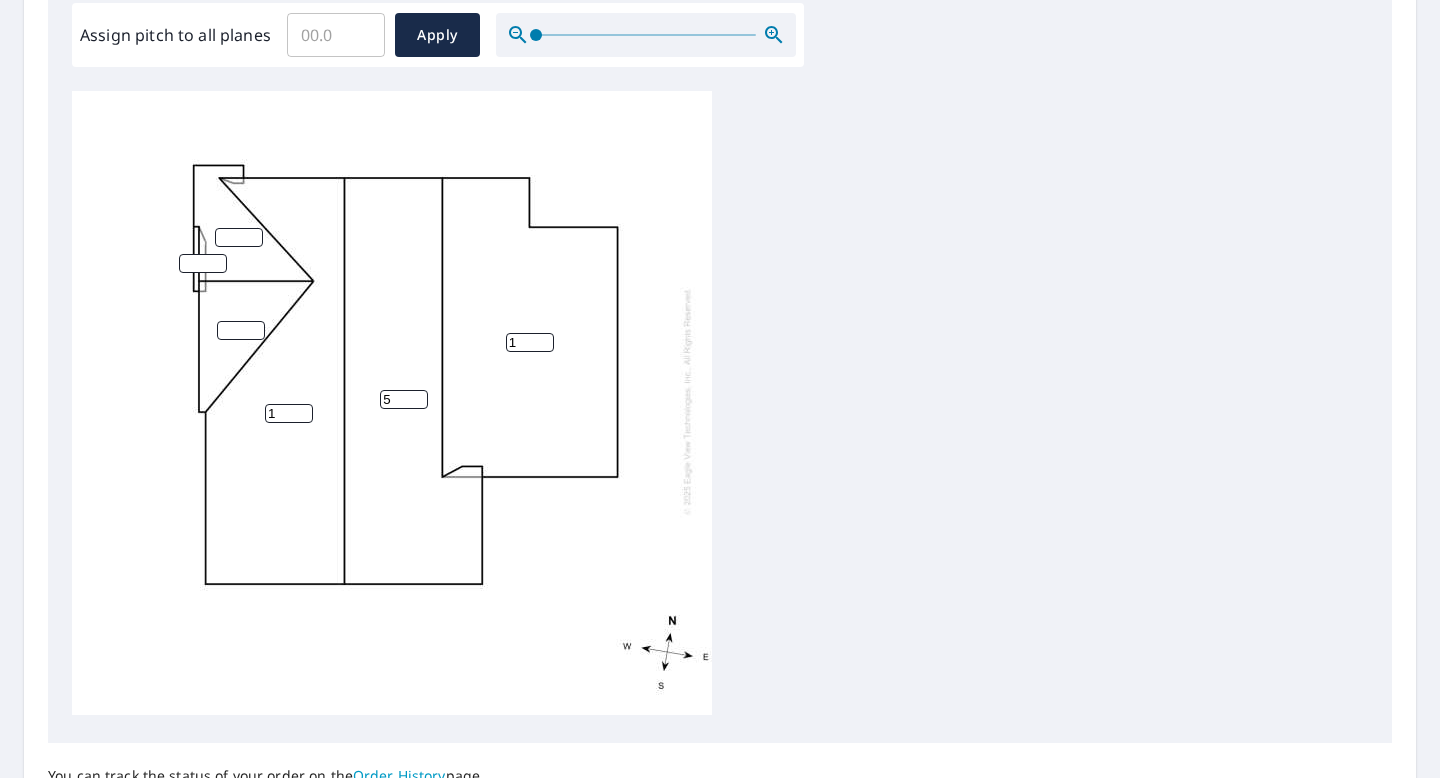 click on "1" at bounding box center (289, 413) 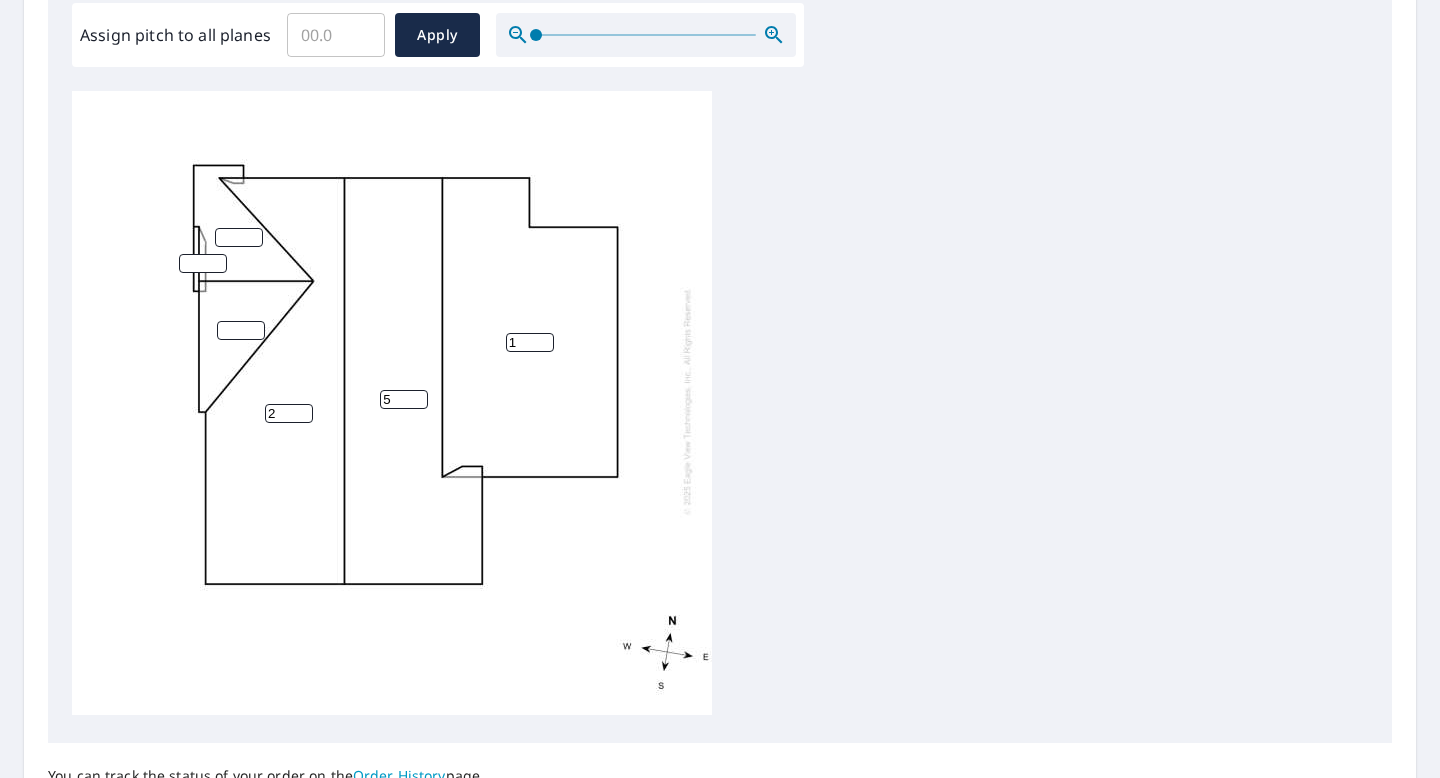 click on "2" at bounding box center [289, 413] 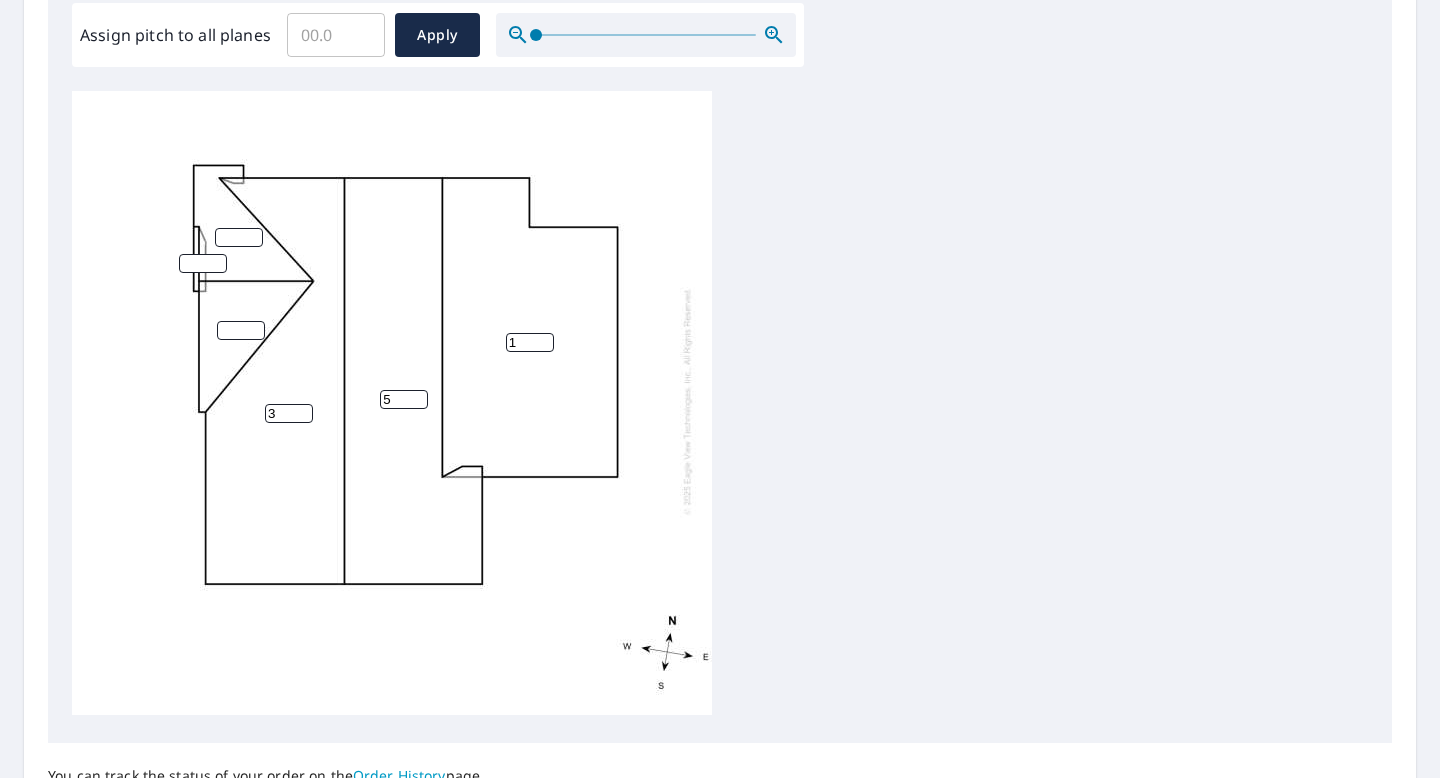 click on "3" at bounding box center [289, 413] 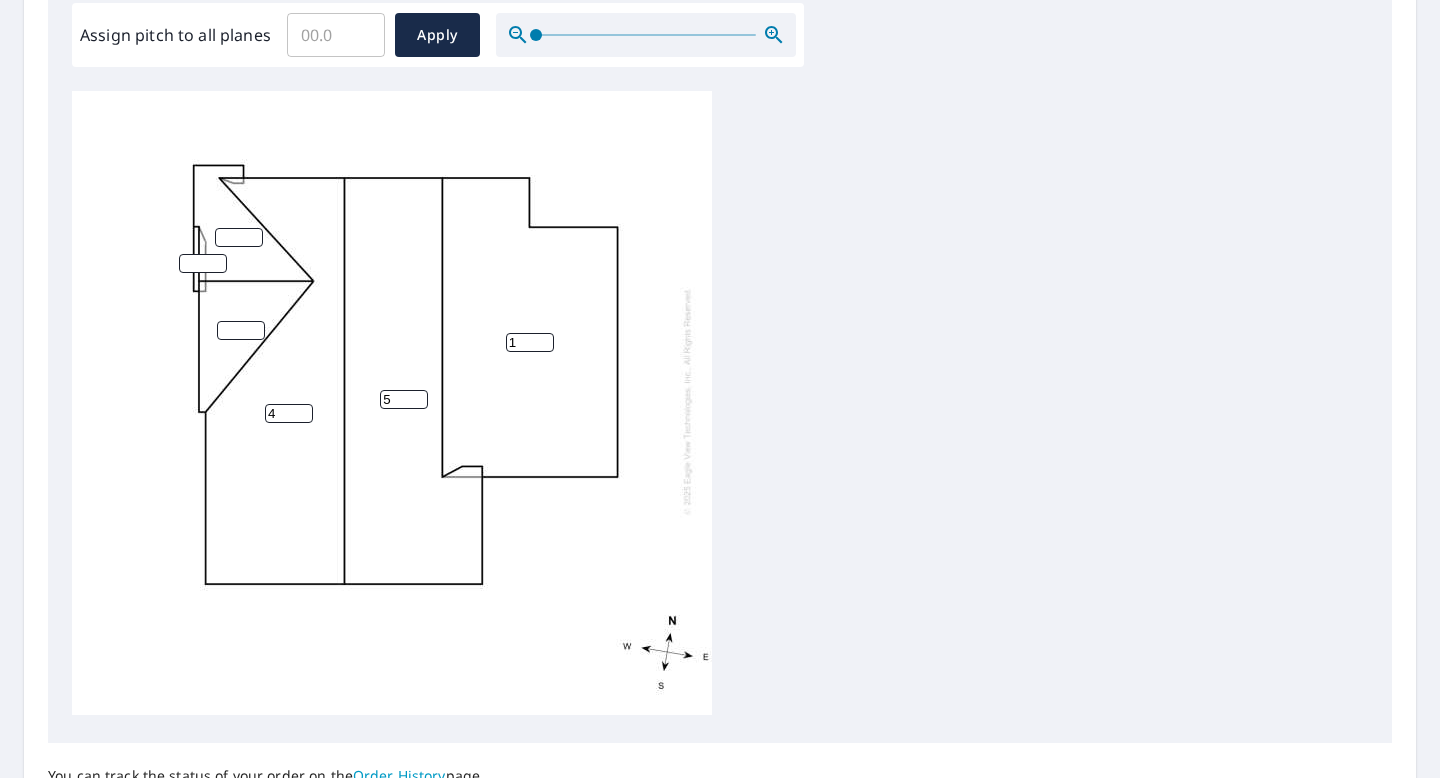 click on "4" at bounding box center (289, 413) 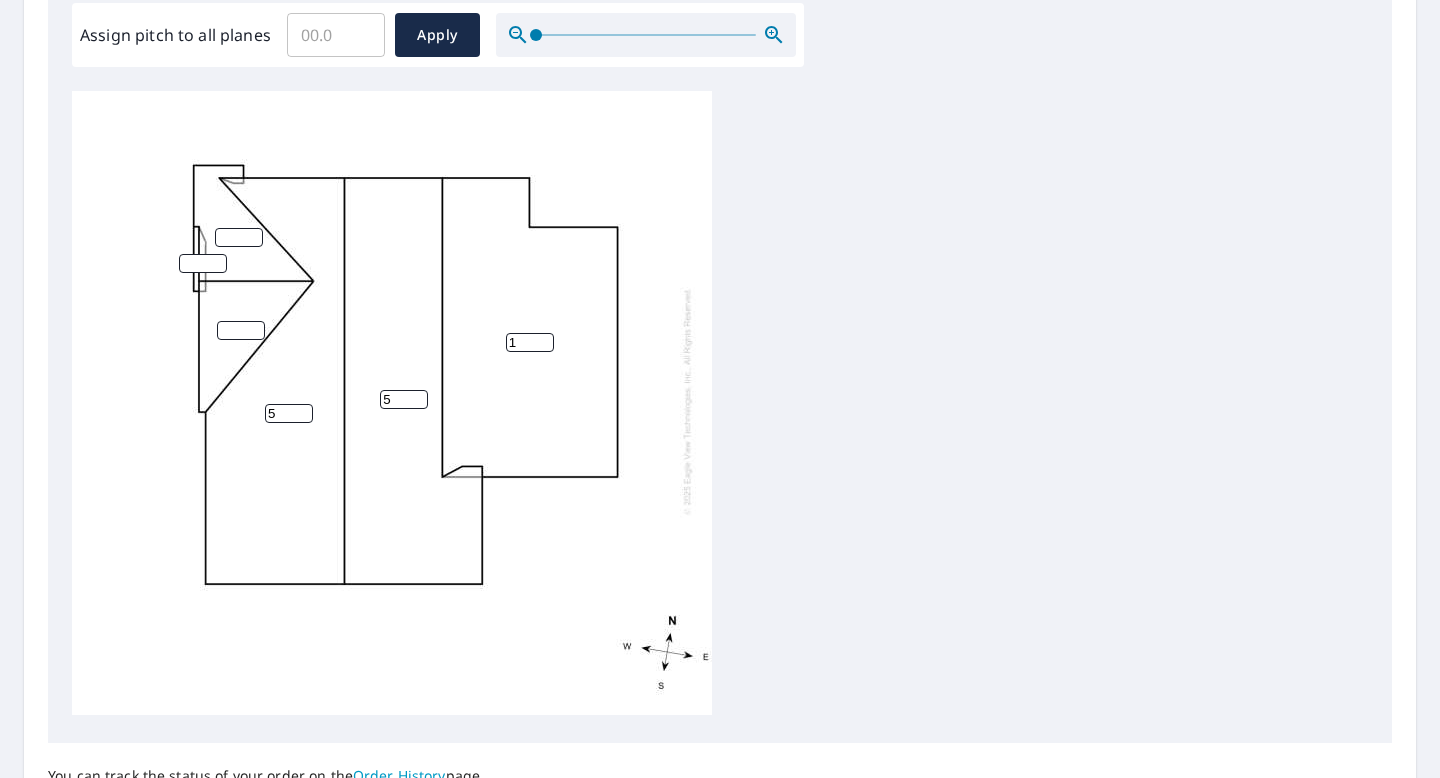 type on "5" 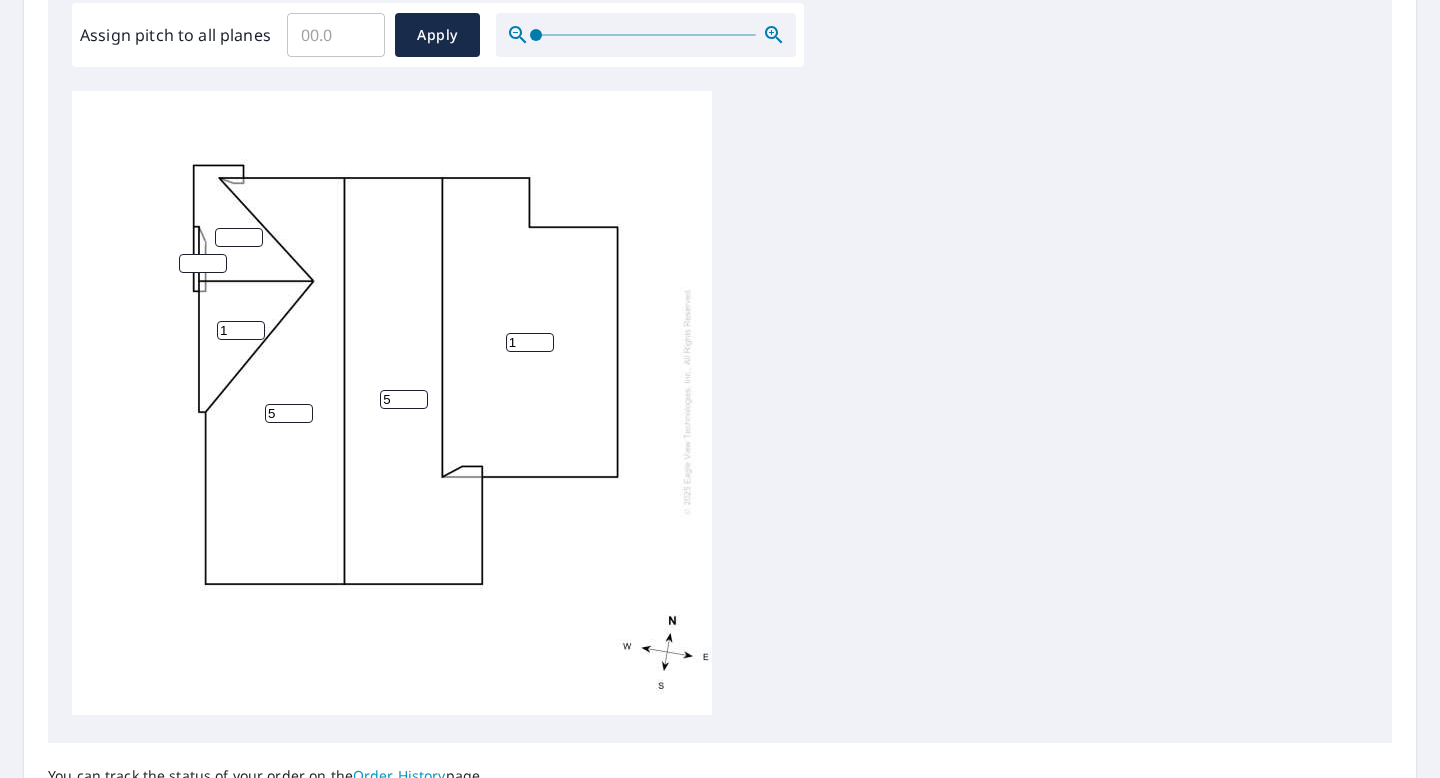click on "1" at bounding box center (241, 330) 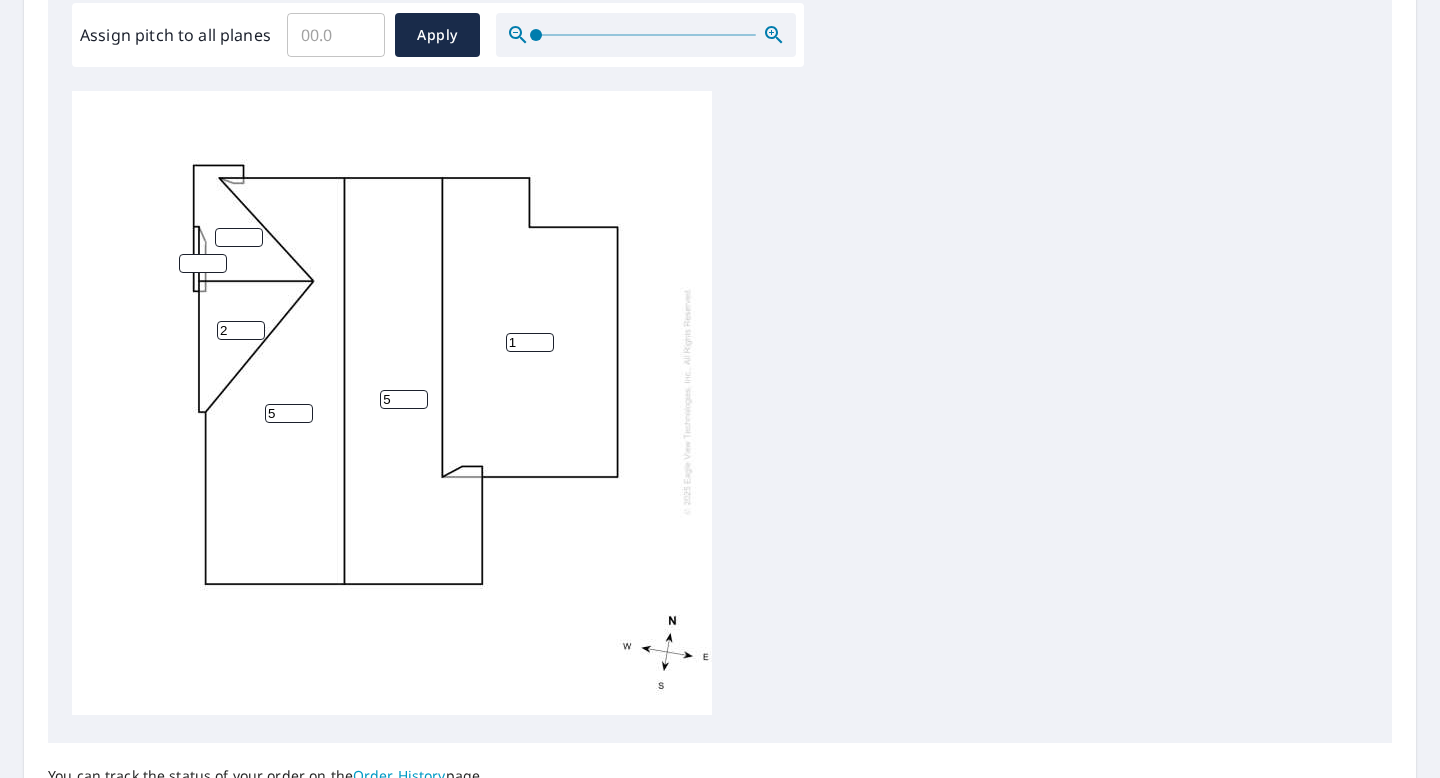 click on "2" at bounding box center (241, 330) 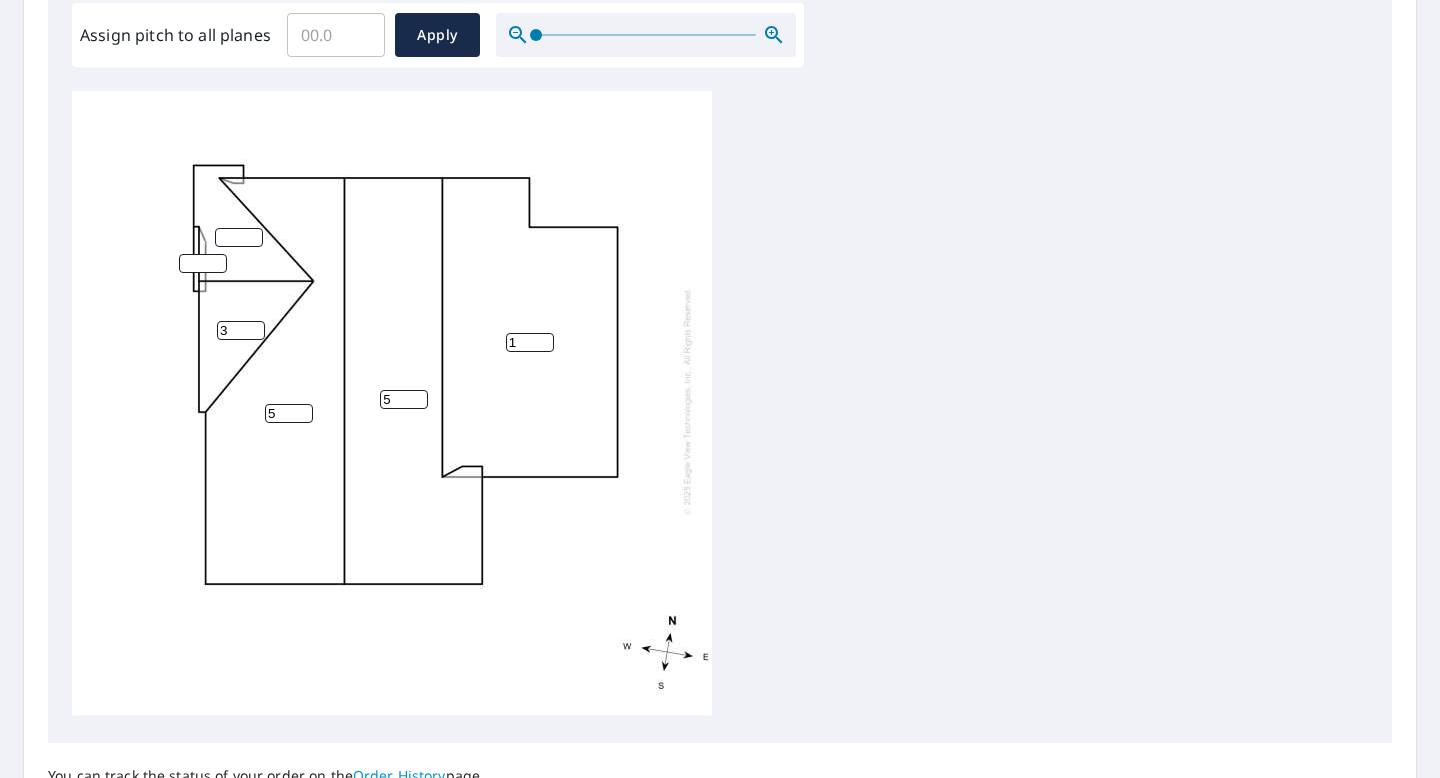 click on "3" at bounding box center [241, 330] 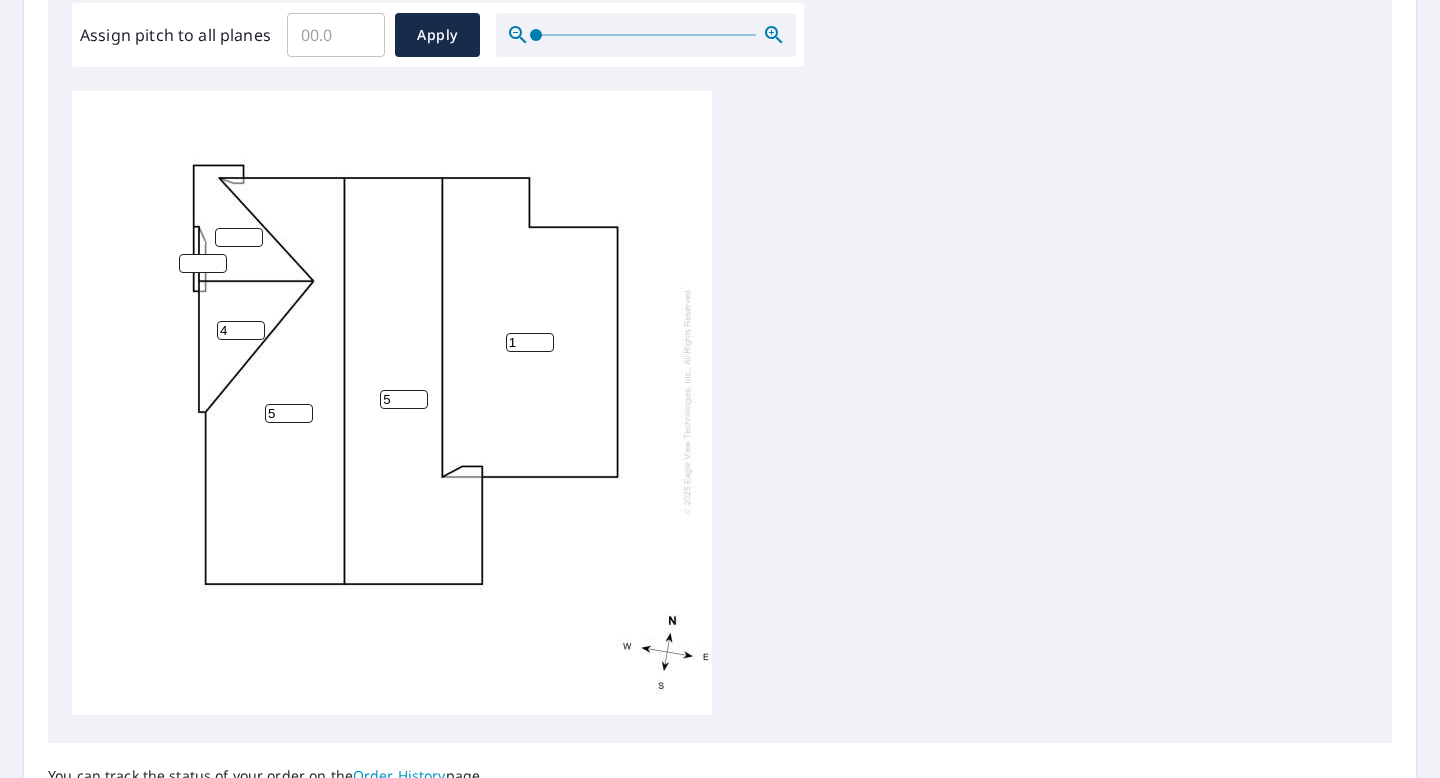 click on "4" at bounding box center (241, 330) 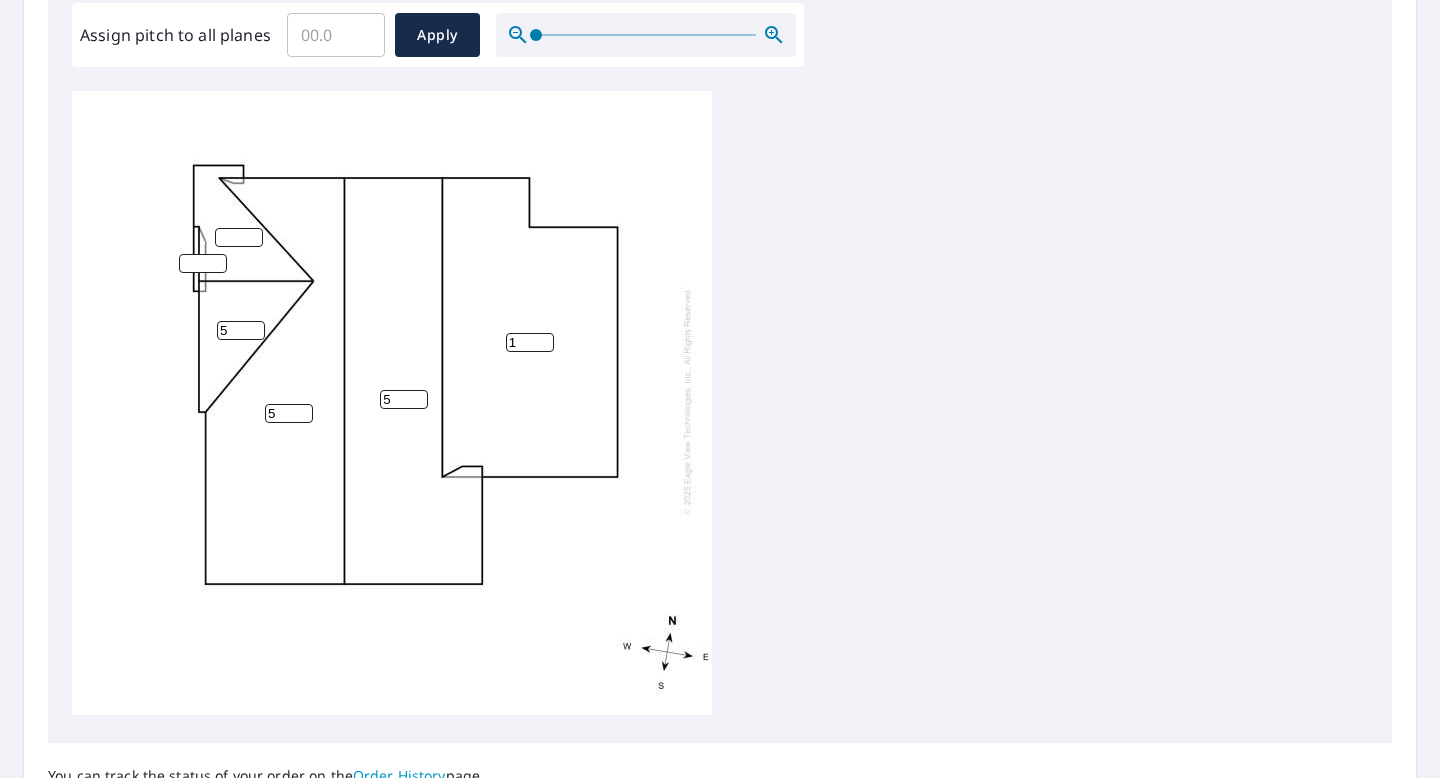 type on "5" 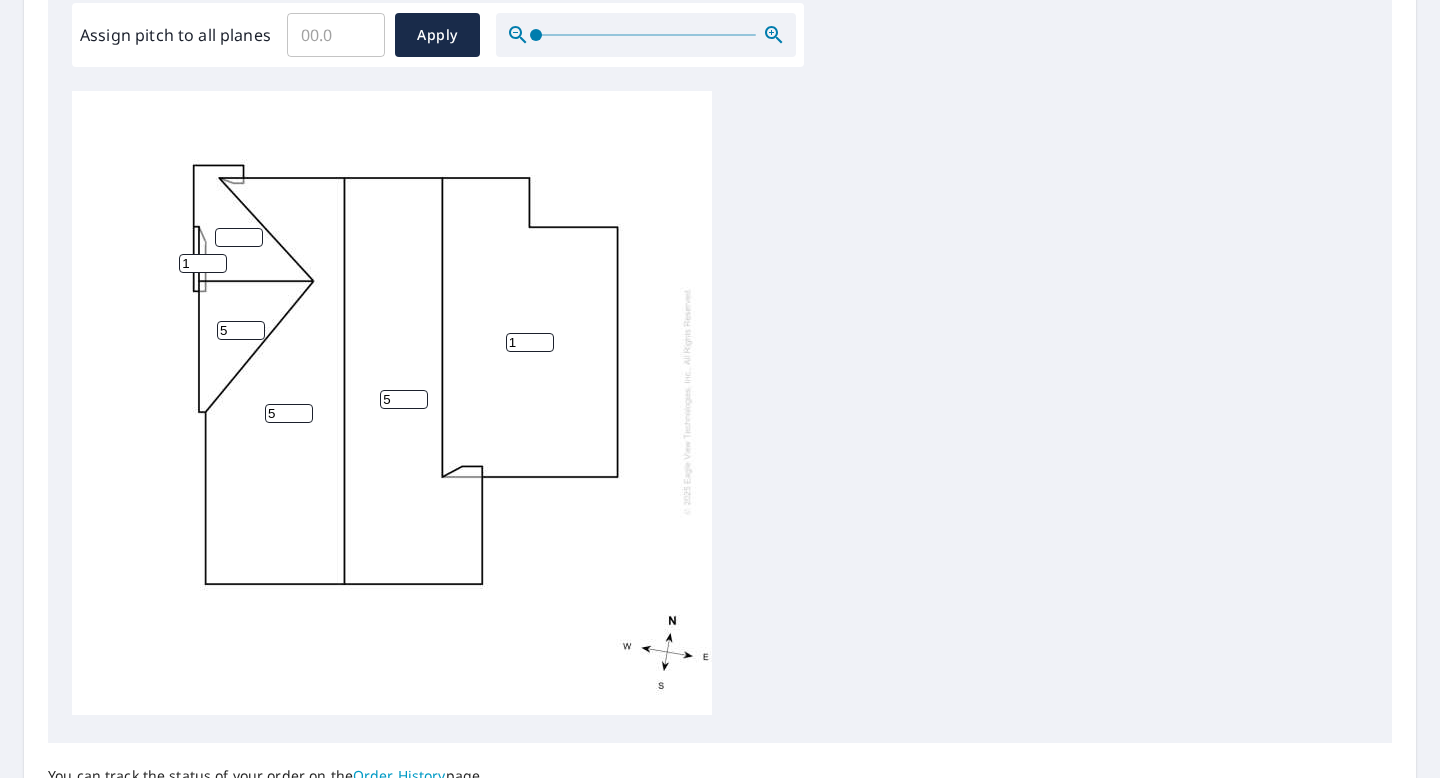 click on "1" at bounding box center [203, 263] 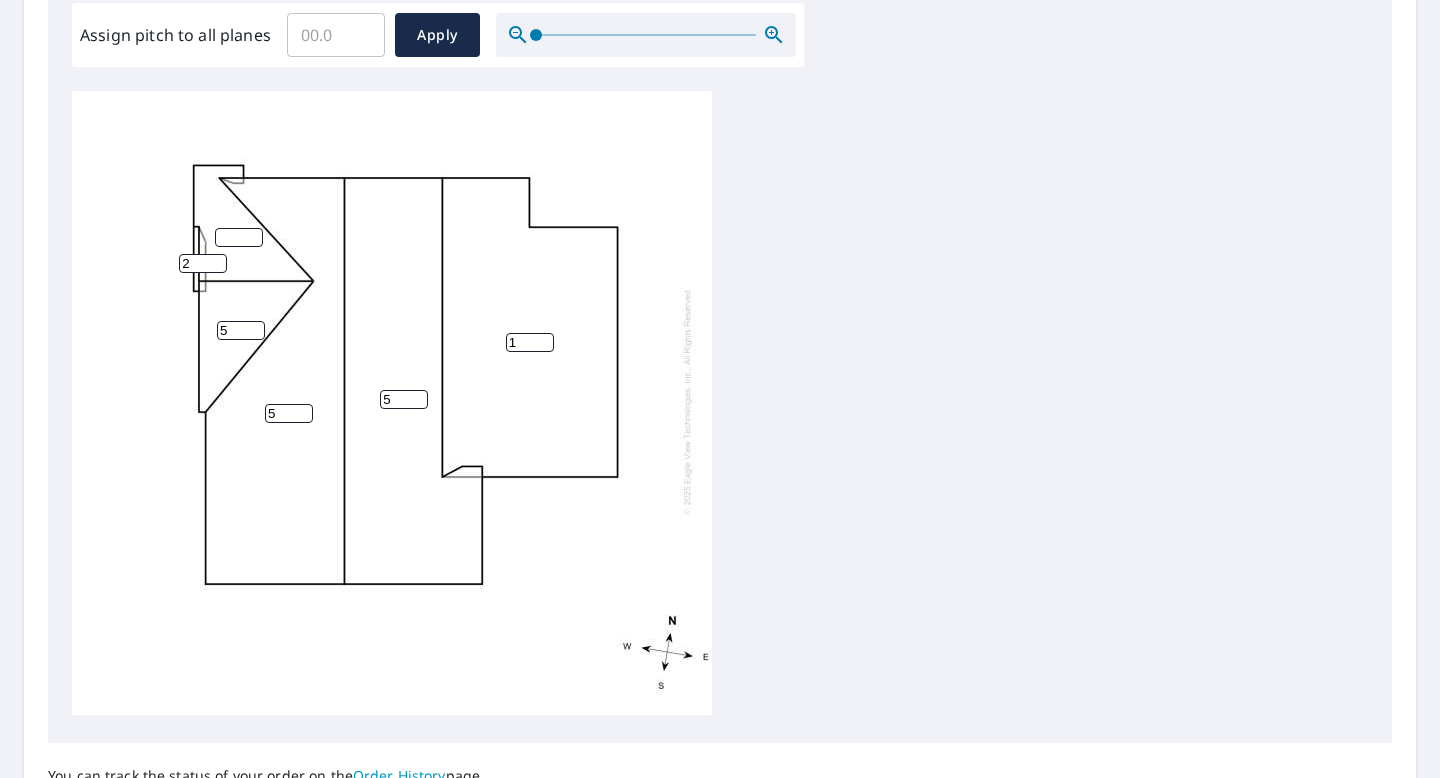 click on "2" at bounding box center (203, 263) 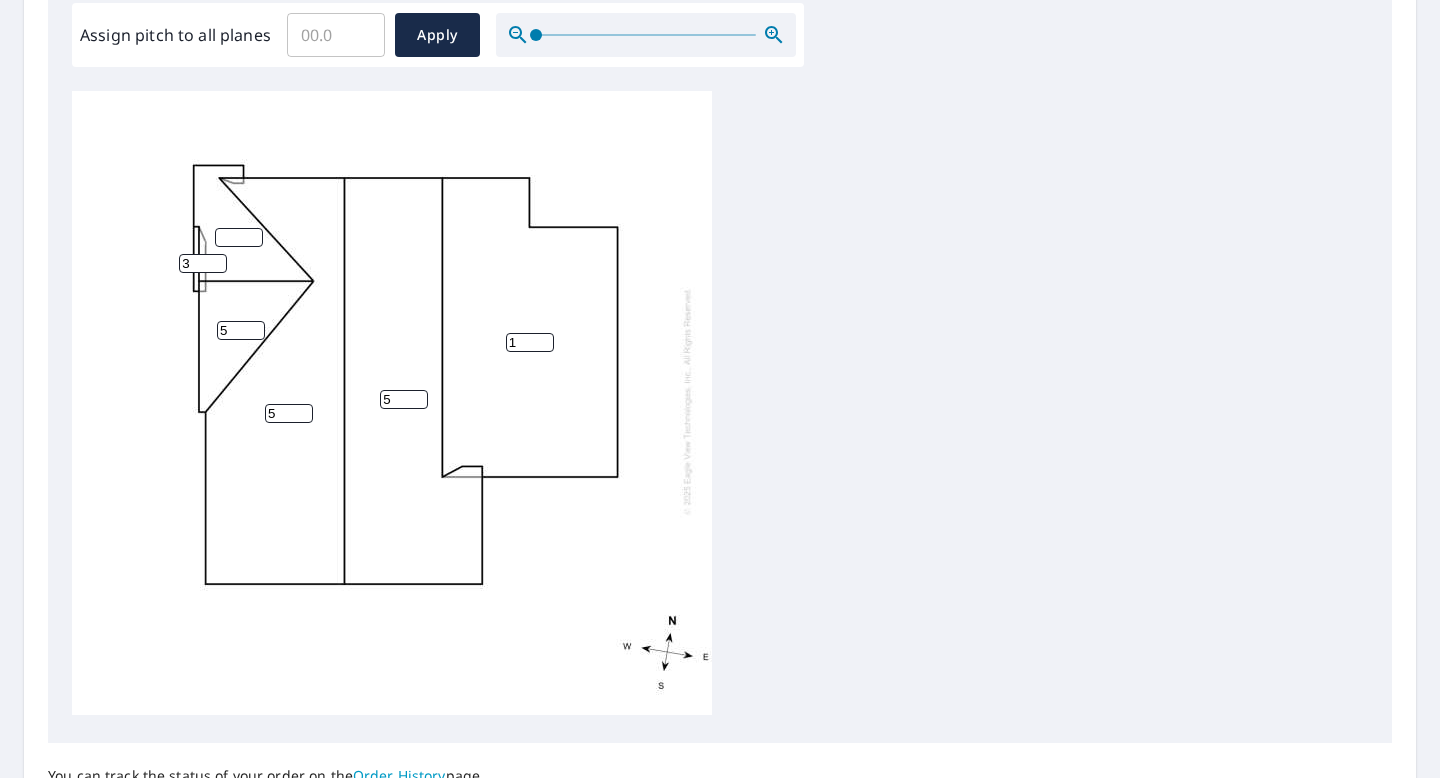 click on "3" at bounding box center (203, 263) 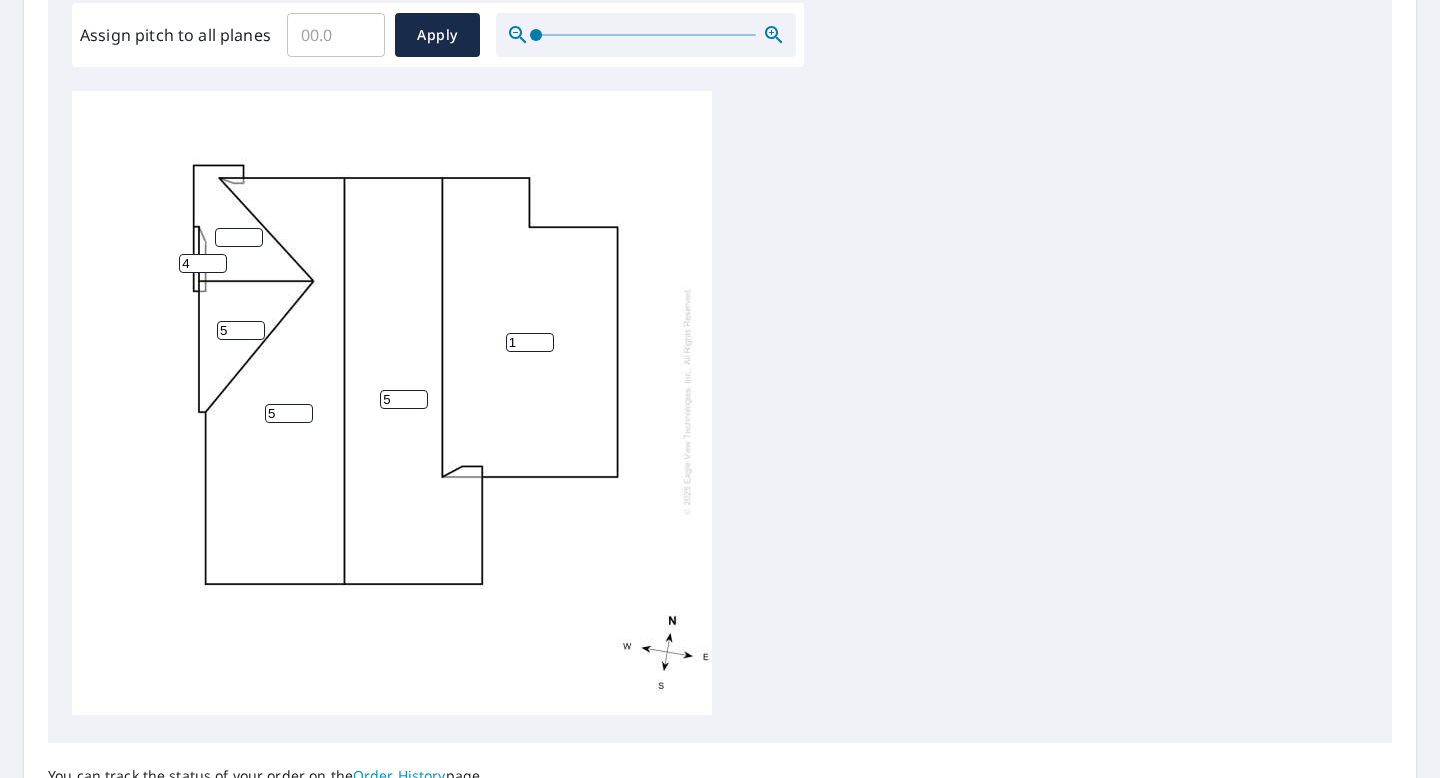 click on "4" at bounding box center (203, 263) 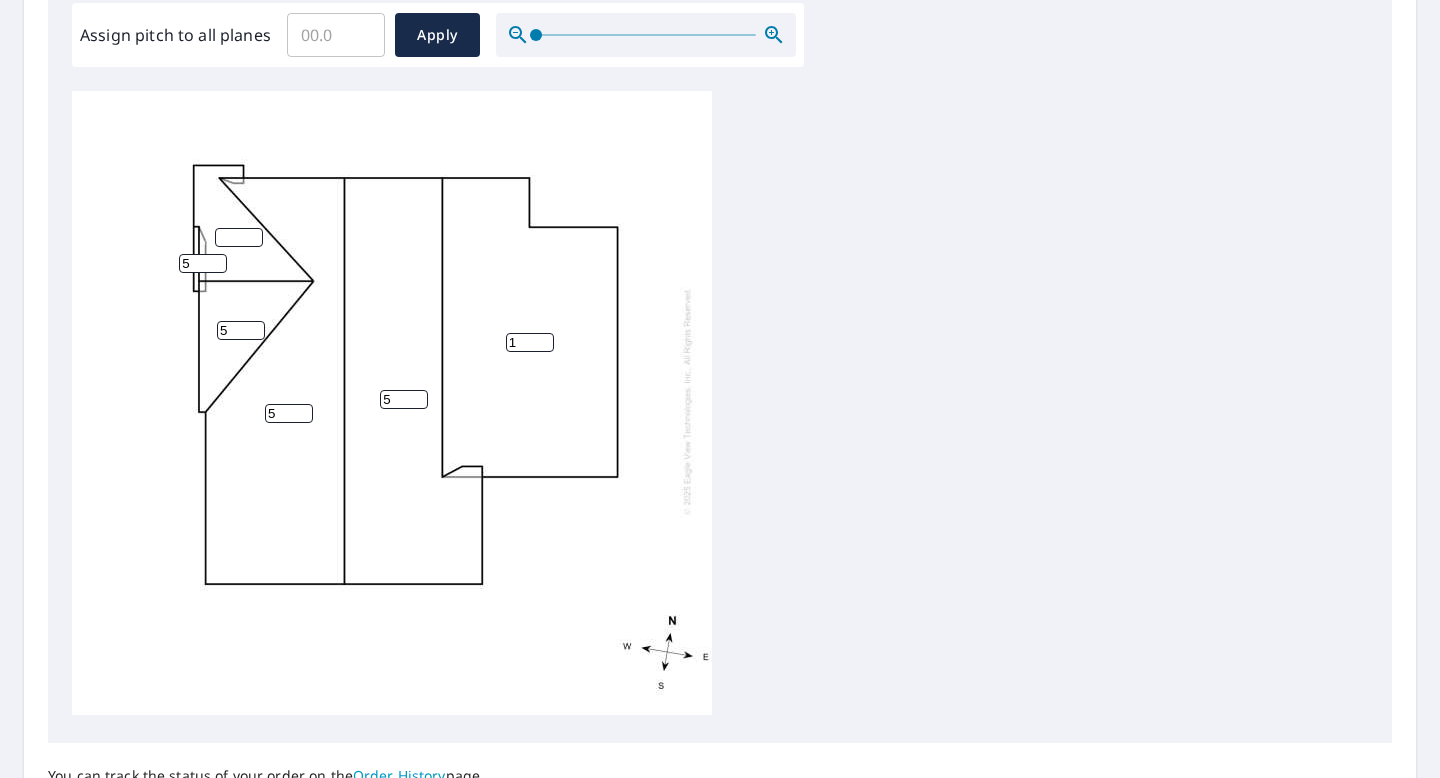 type on "5" 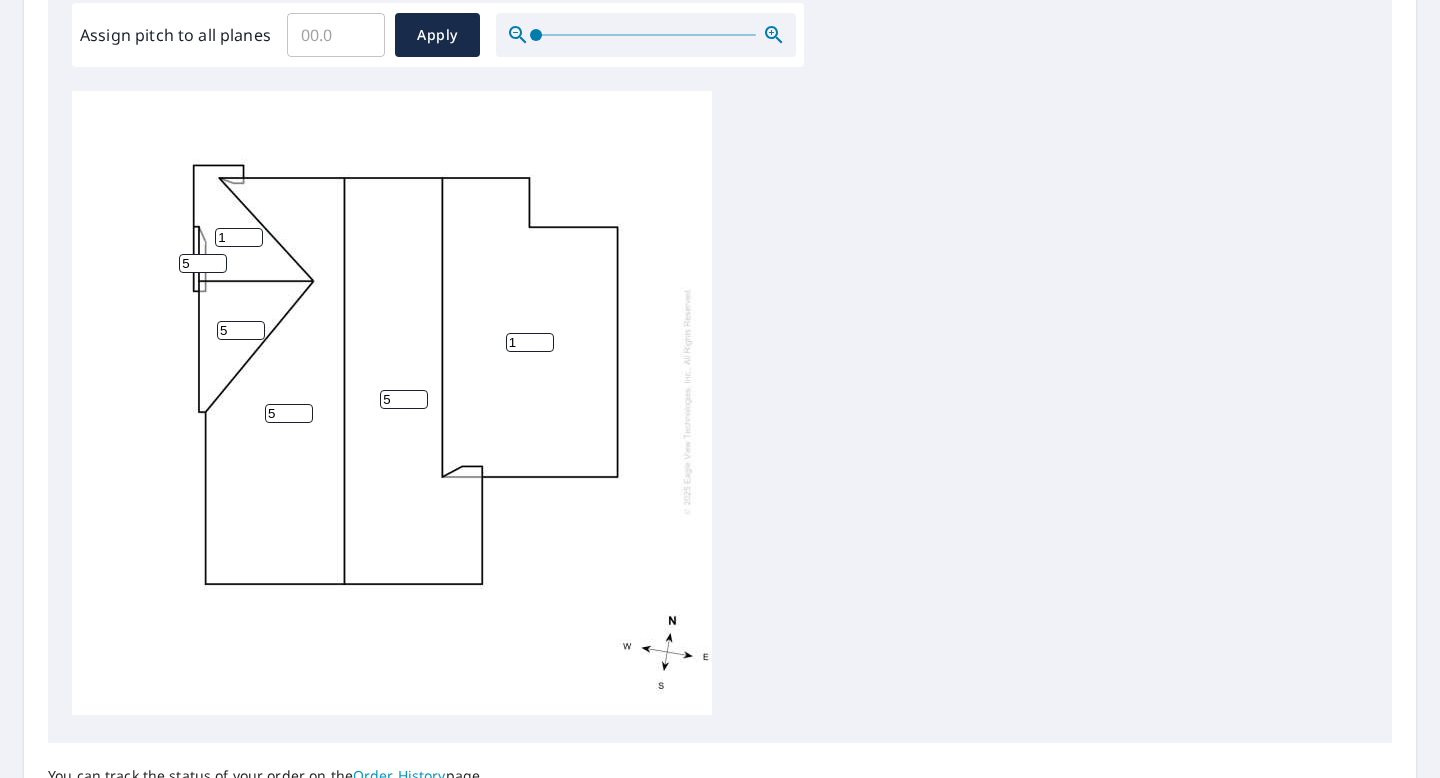 click on "1" at bounding box center [239, 237] 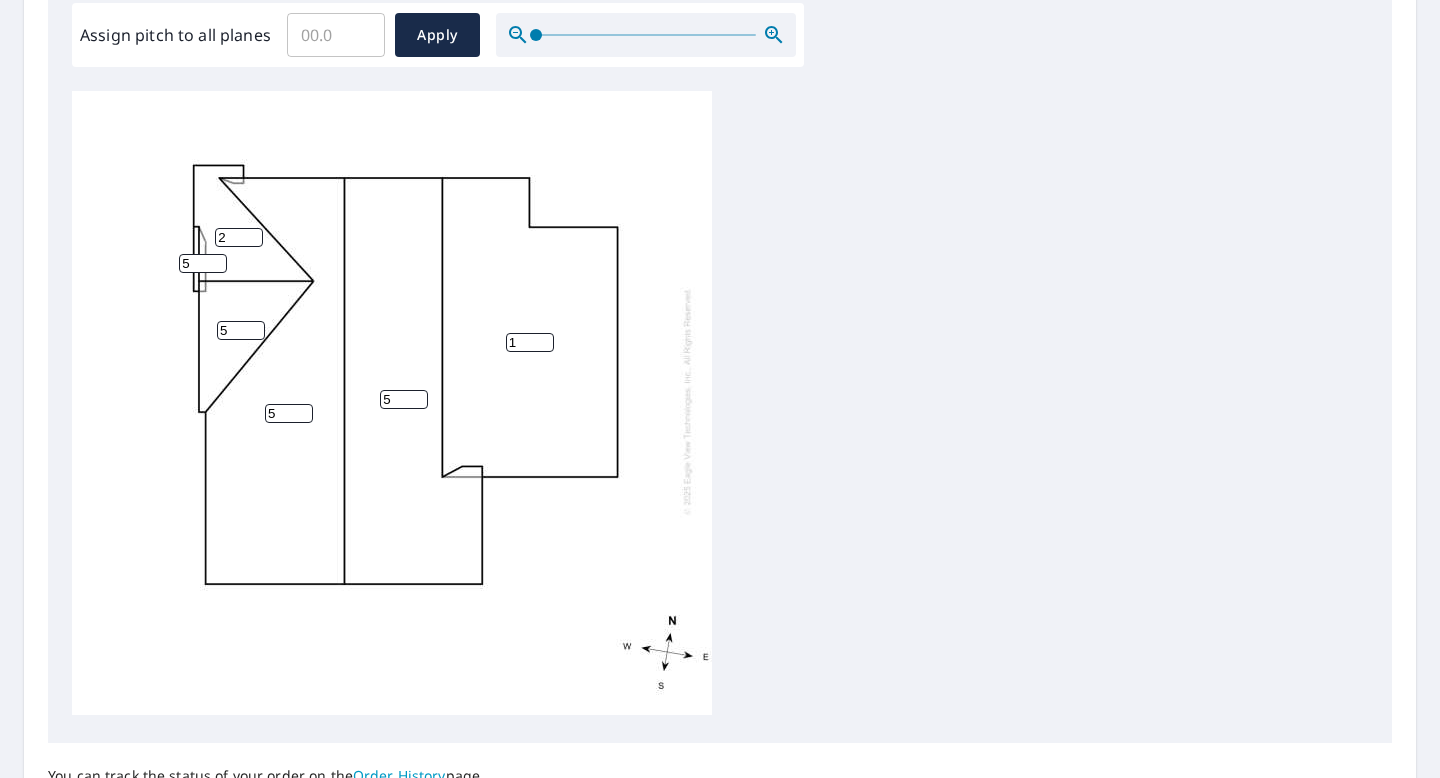 click on "2" at bounding box center [239, 237] 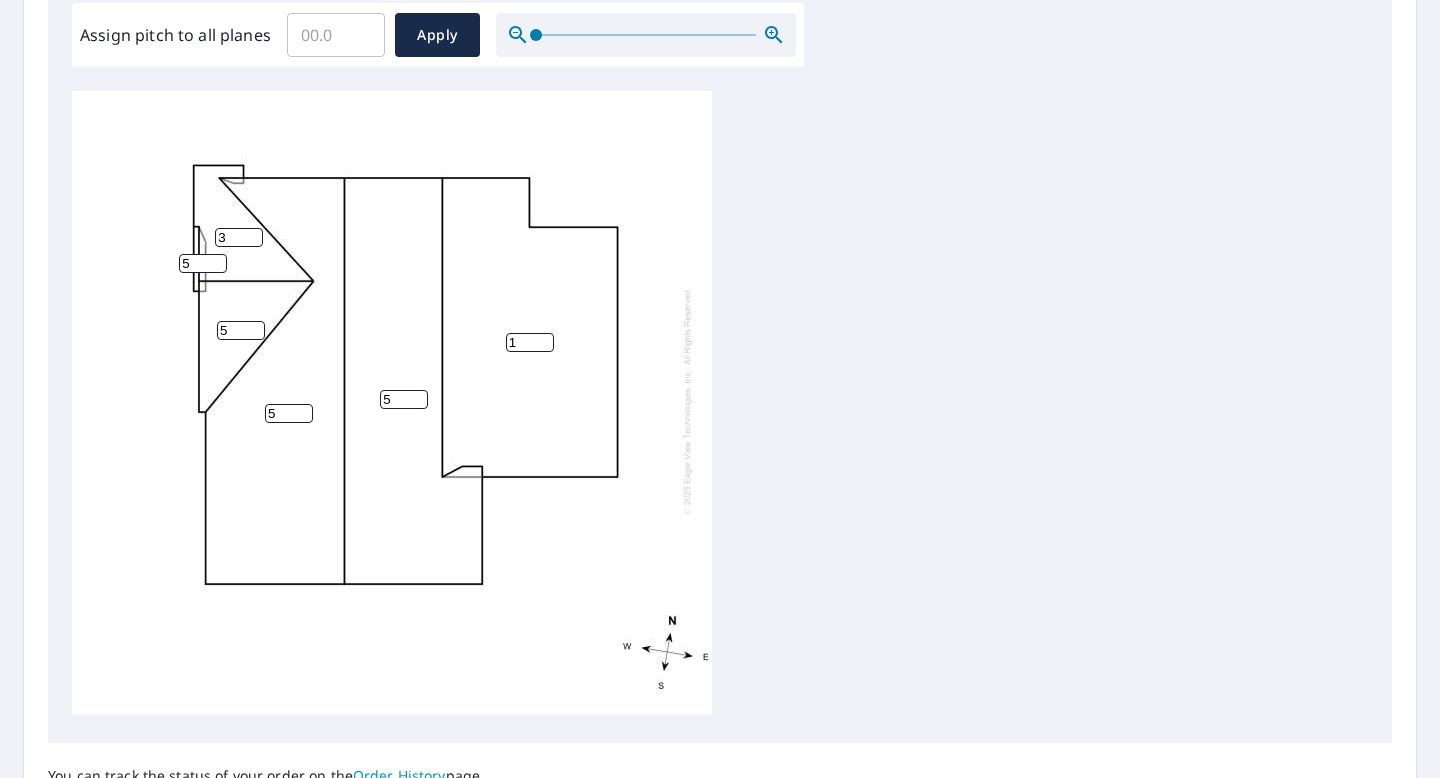 click on "3" at bounding box center [239, 237] 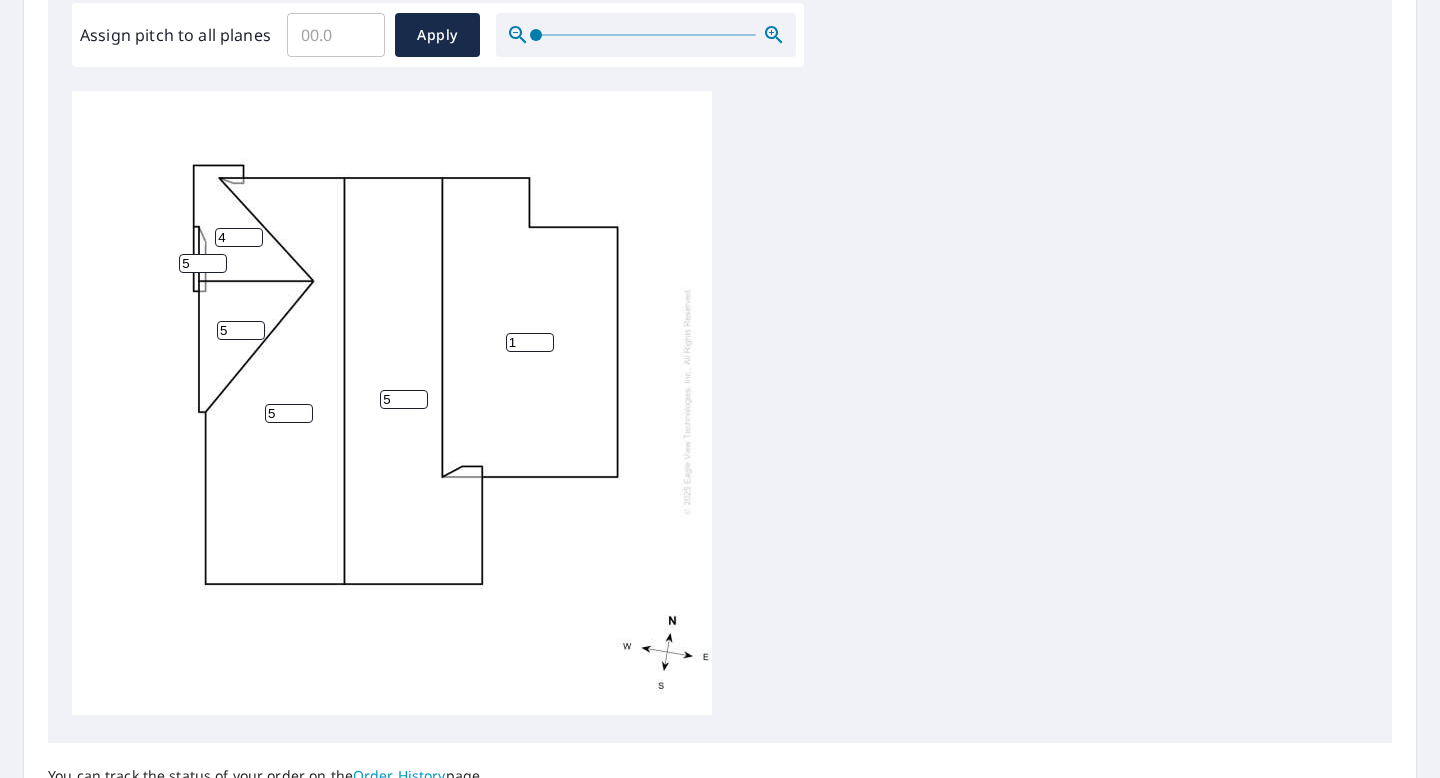 click on "4" at bounding box center (239, 237) 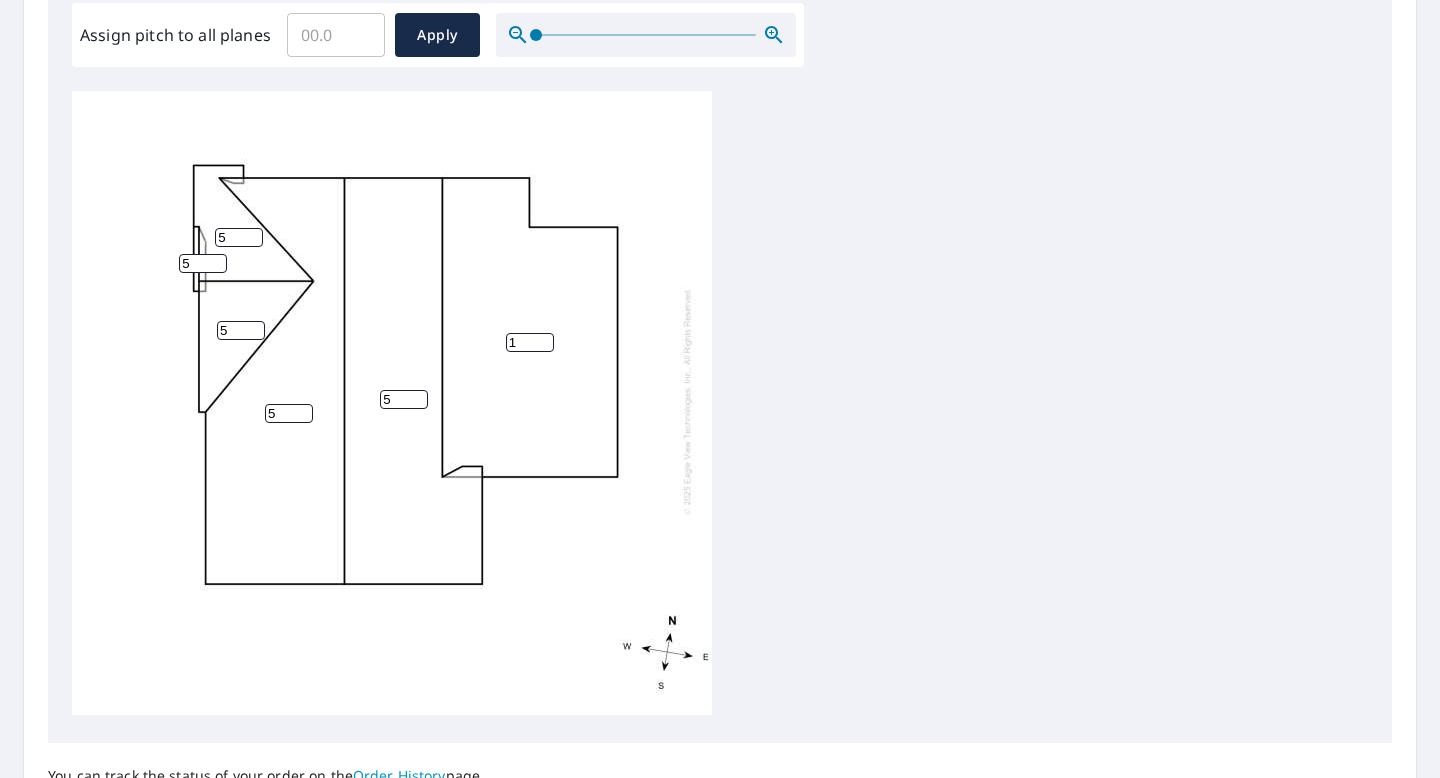 type on "5" 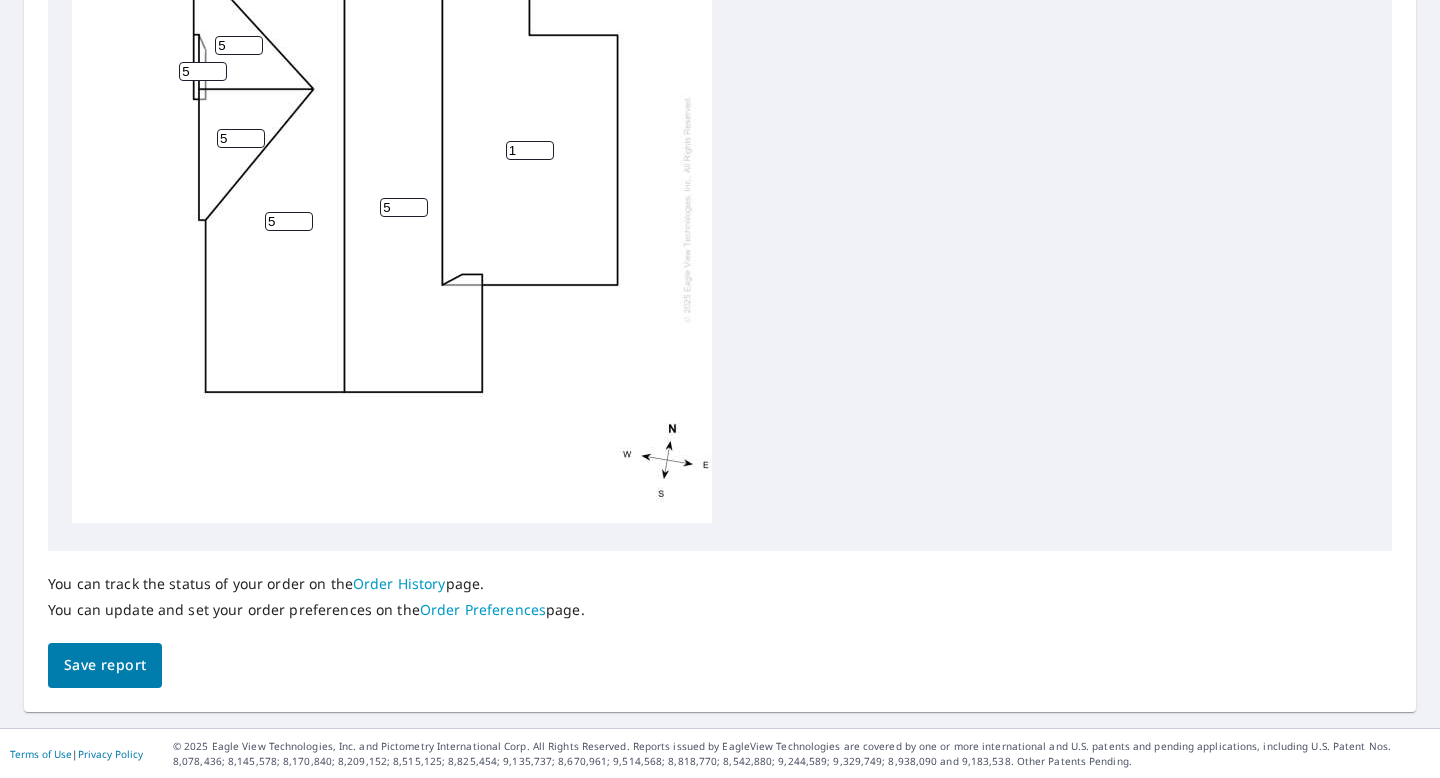 scroll, scrollTop: 0, scrollLeft: 0, axis: both 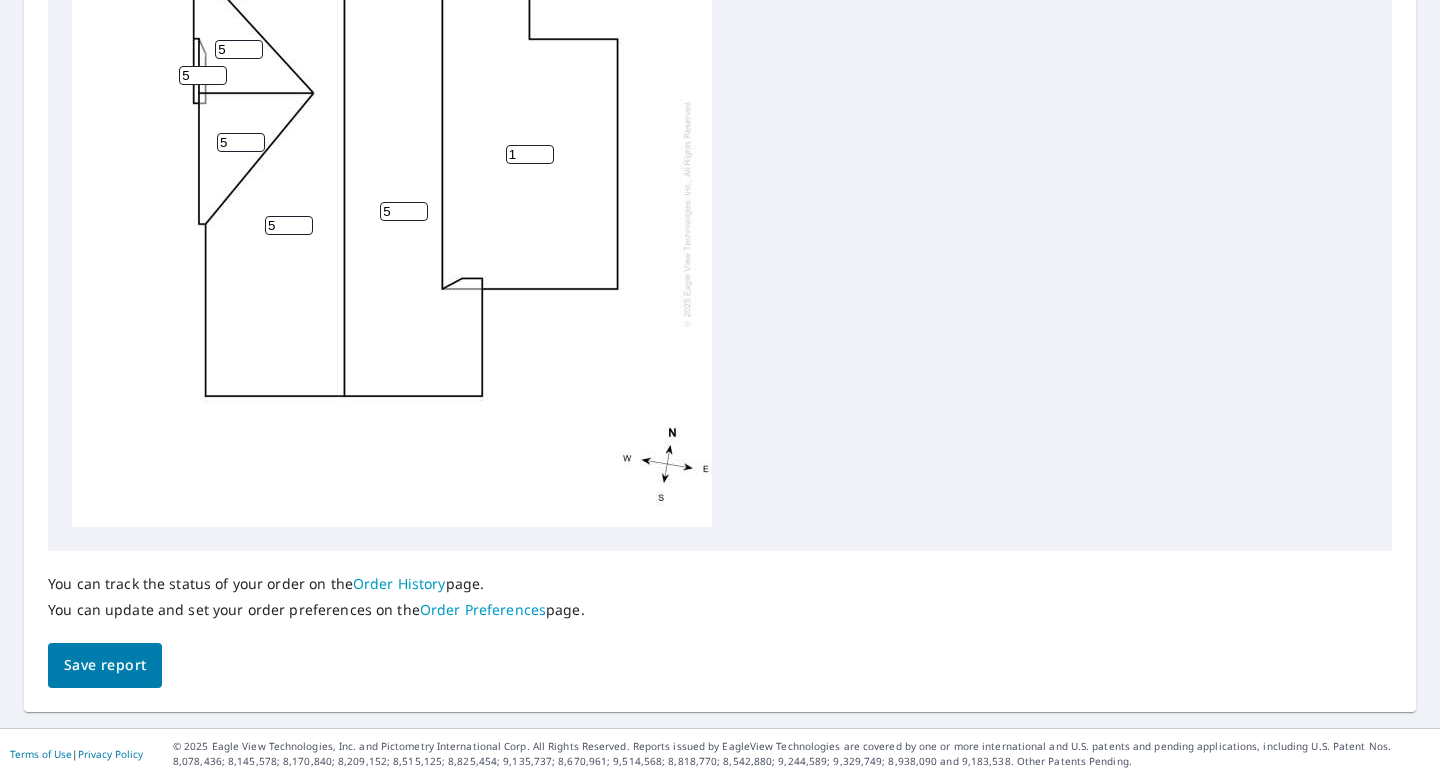 click on "Save report" at bounding box center [105, 665] 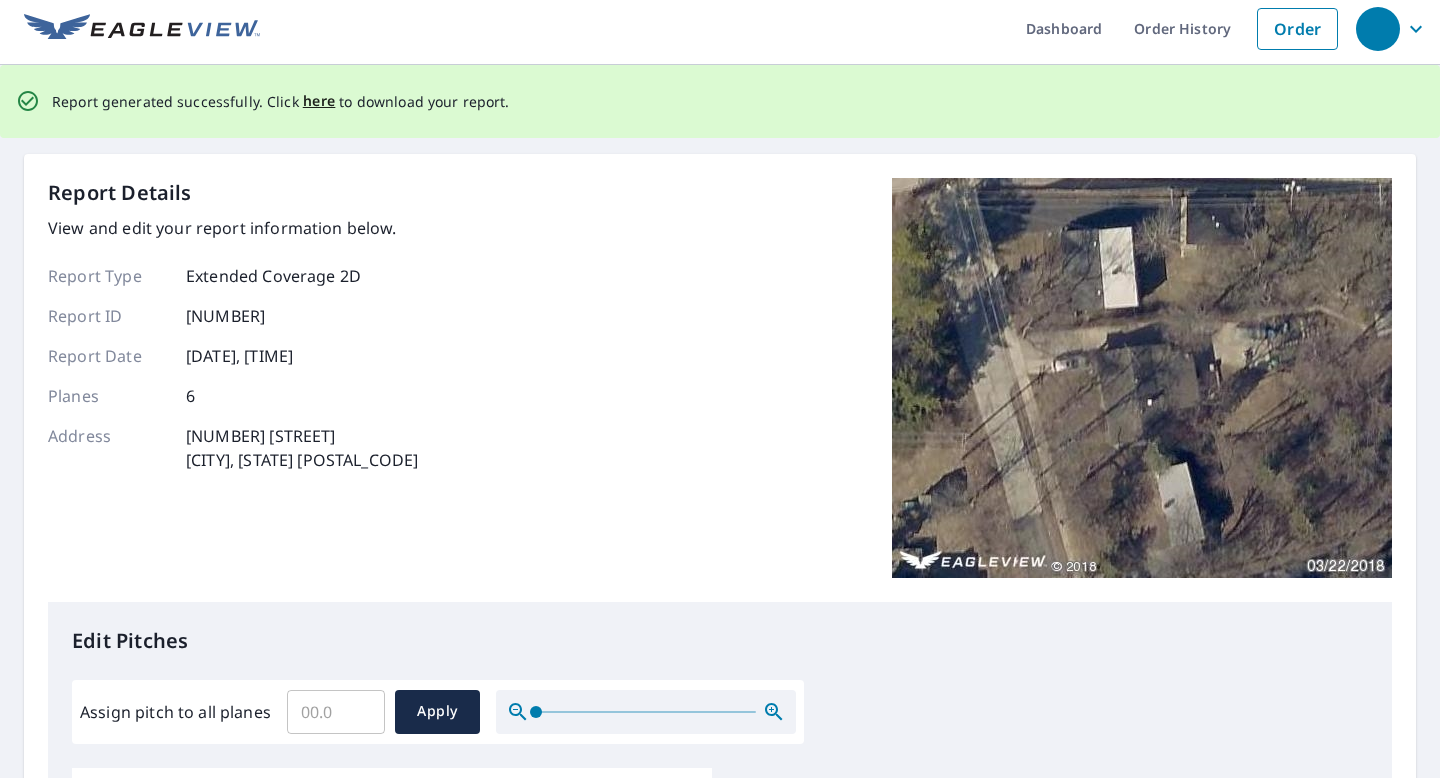 scroll, scrollTop: 0, scrollLeft: 0, axis: both 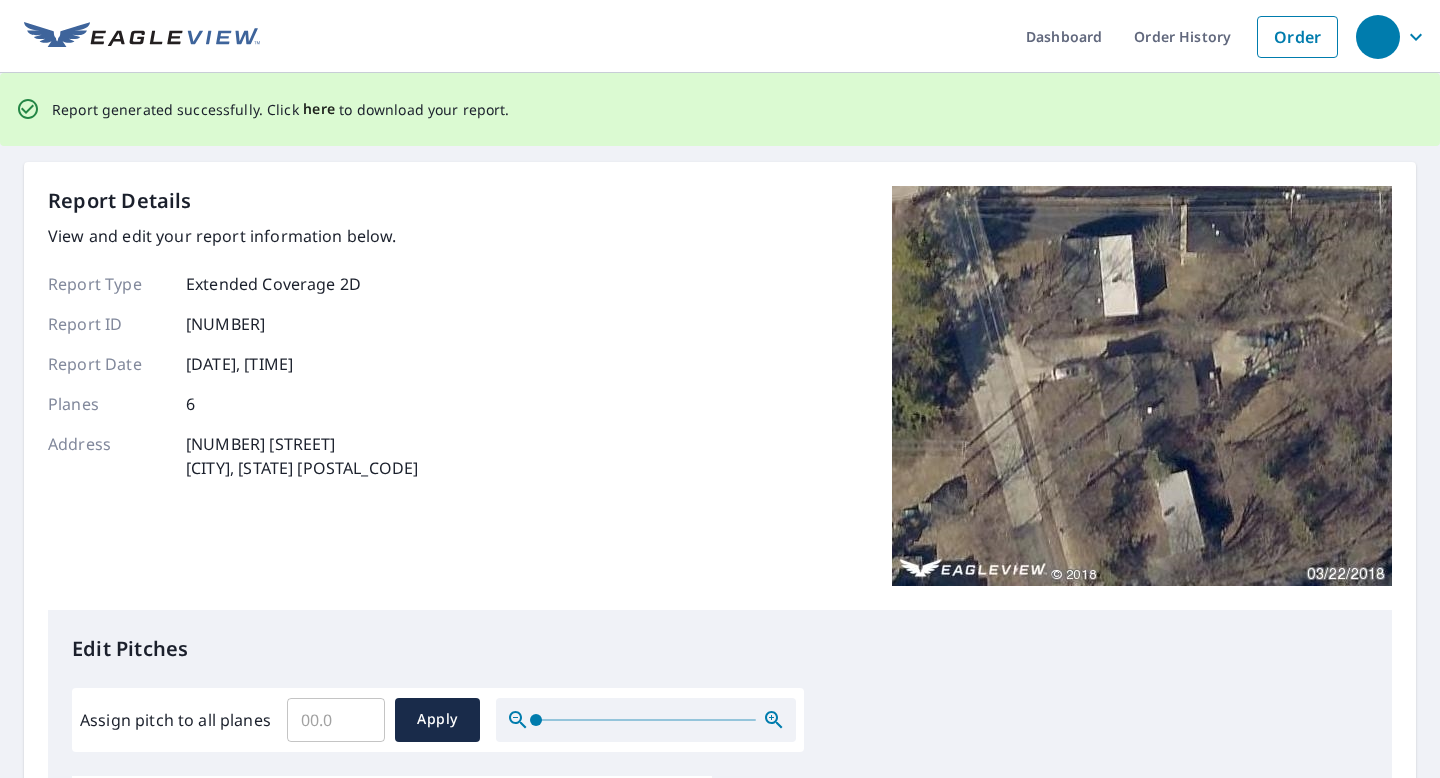 click on "here" at bounding box center [319, 109] 